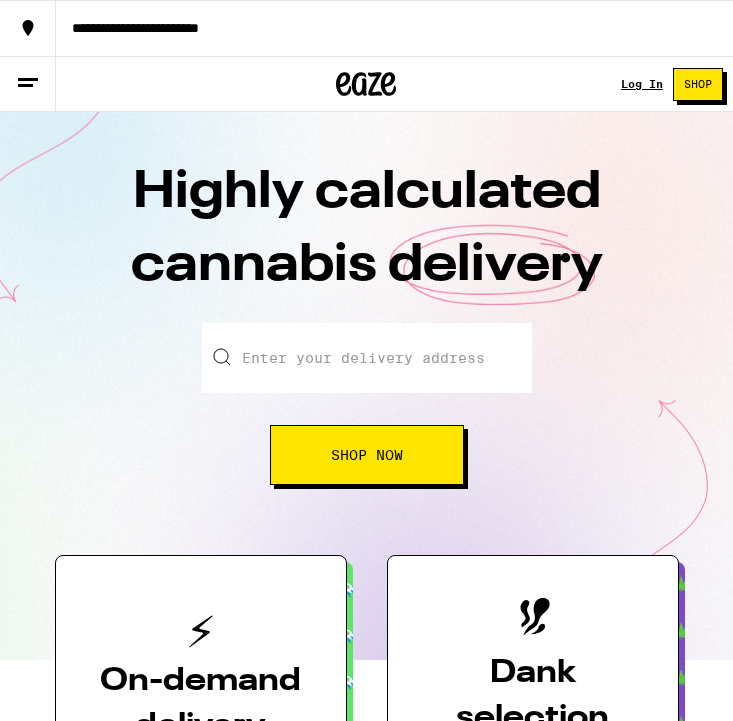 scroll, scrollTop: 0, scrollLeft: 0, axis: both 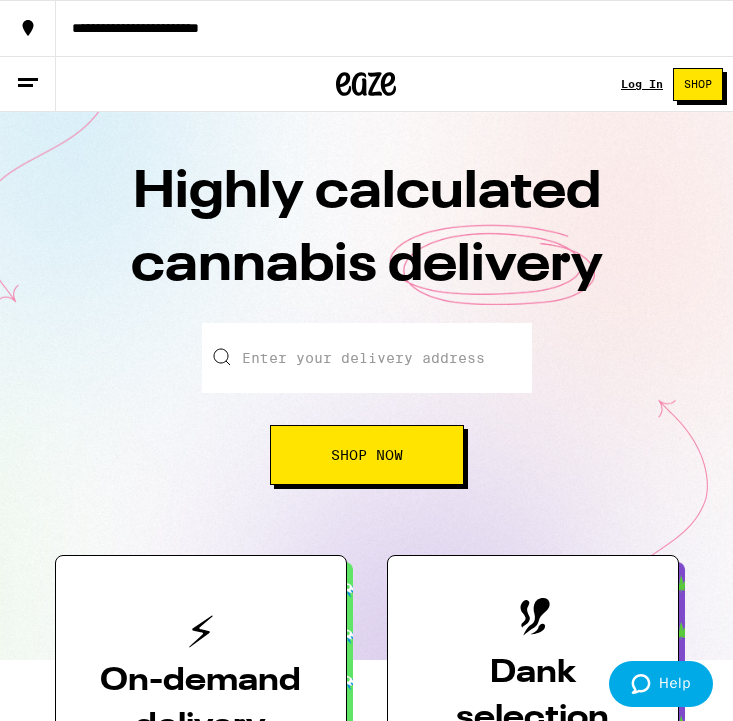 click on "Log In Shop" at bounding box center [677, 84] 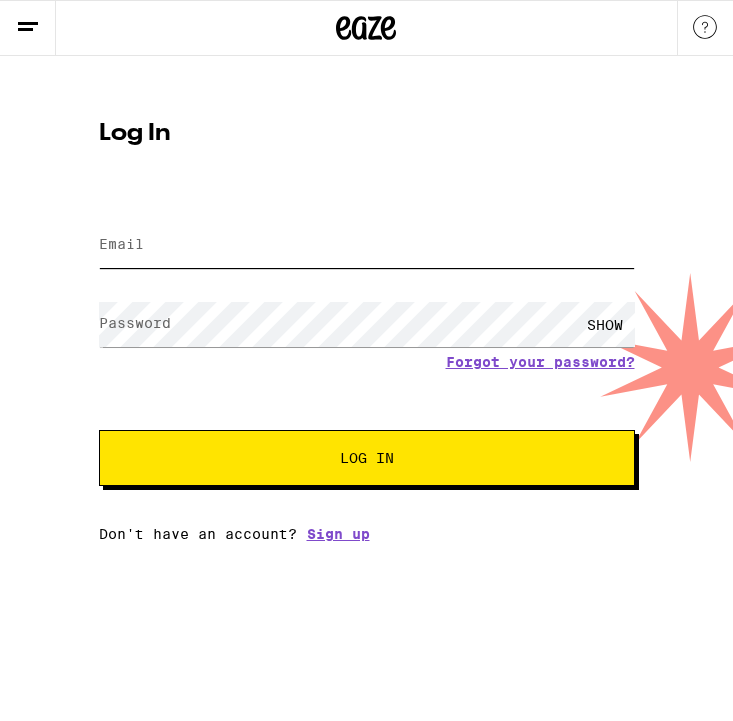 click on "Email" at bounding box center [367, 245] 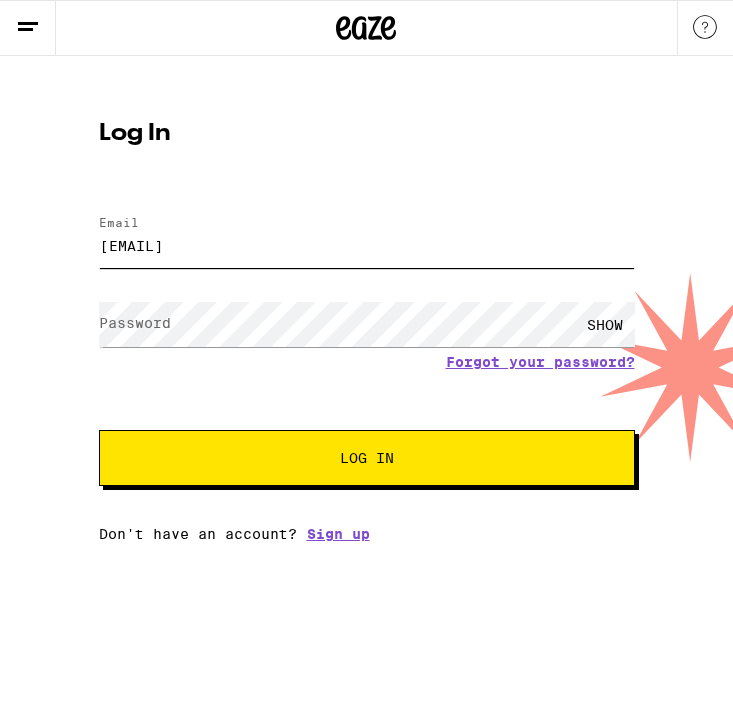 scroll, scrollTop: 0, scrollLeft: 0, axis: both 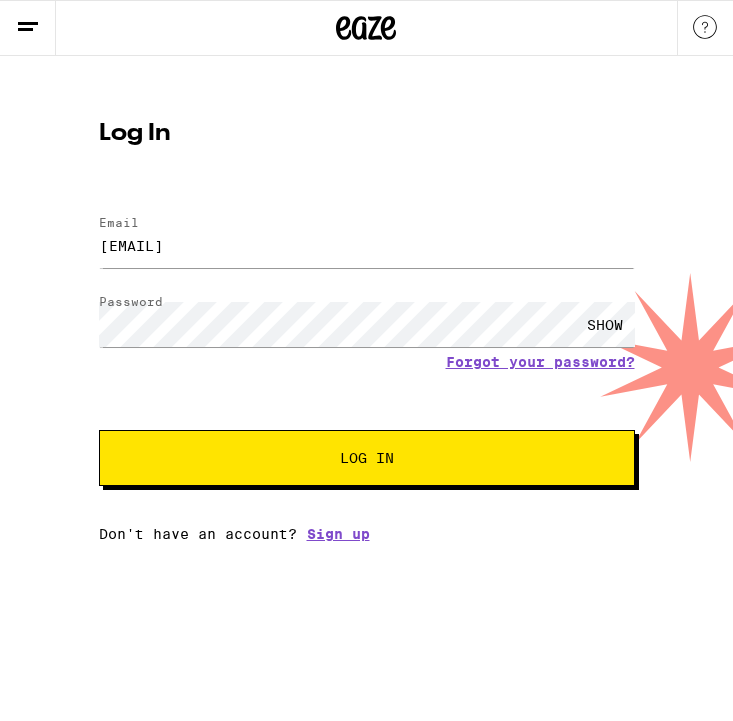 click on "Log In" at bounding box center [367, 458] 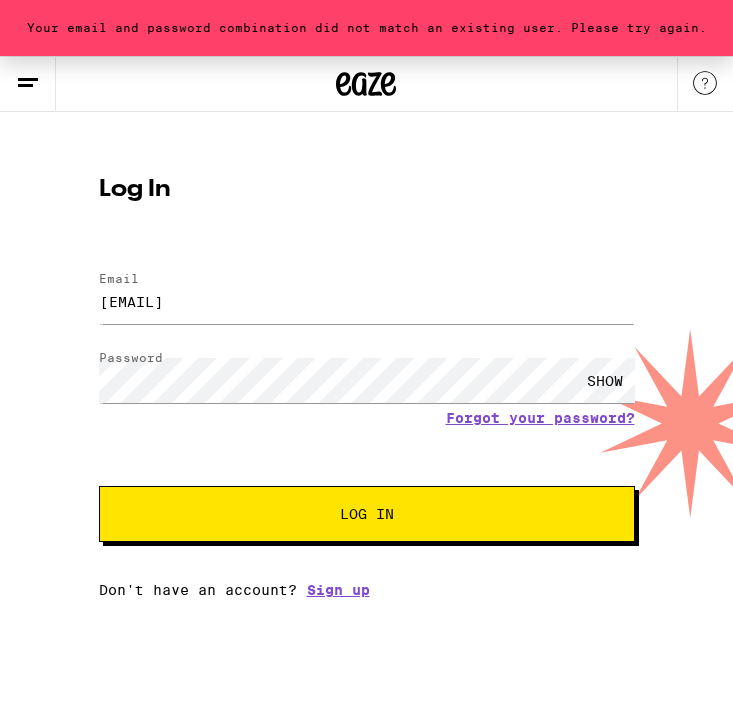 click on "SHOW" at bounding box center [367, 380] 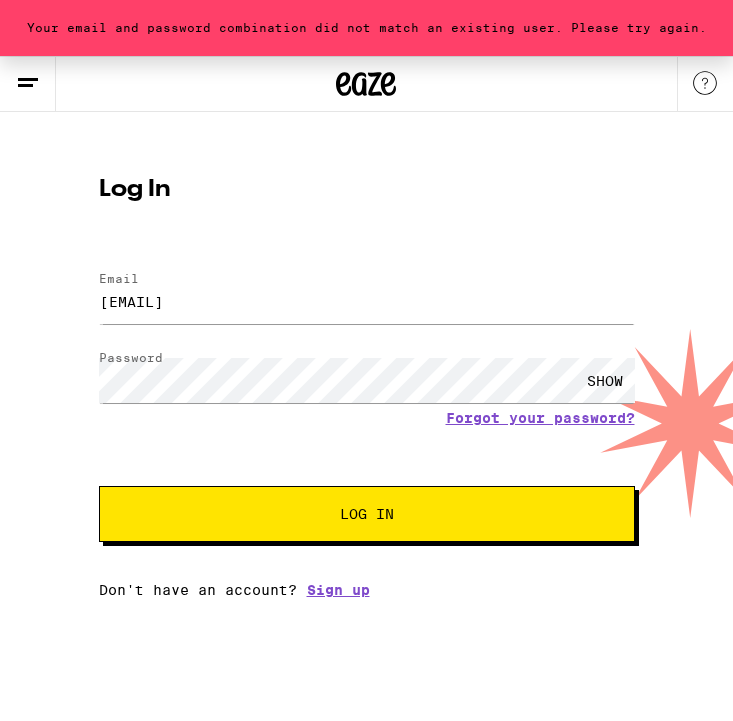 click on "Log In" at bounding box center [367, 514] 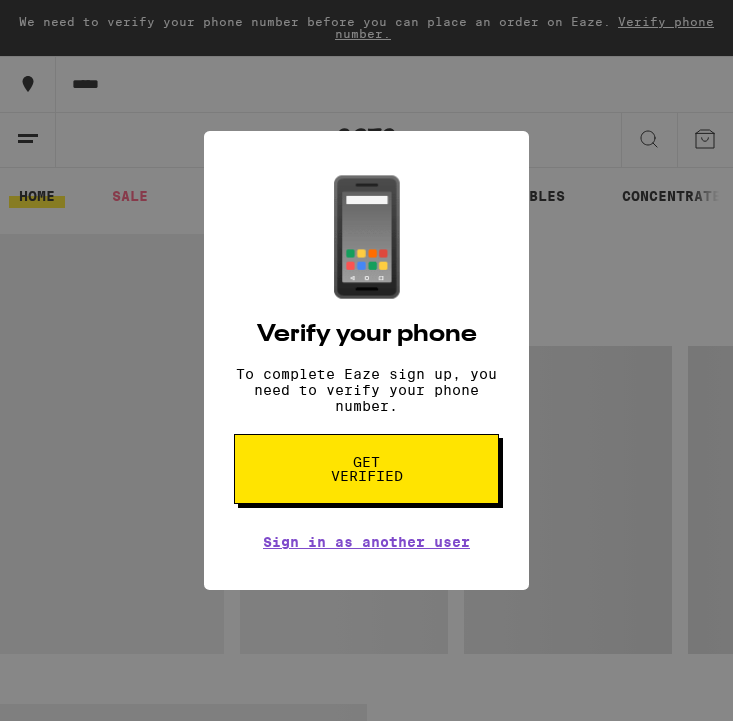 click on "Get verified" at bounding box center (366, 469) 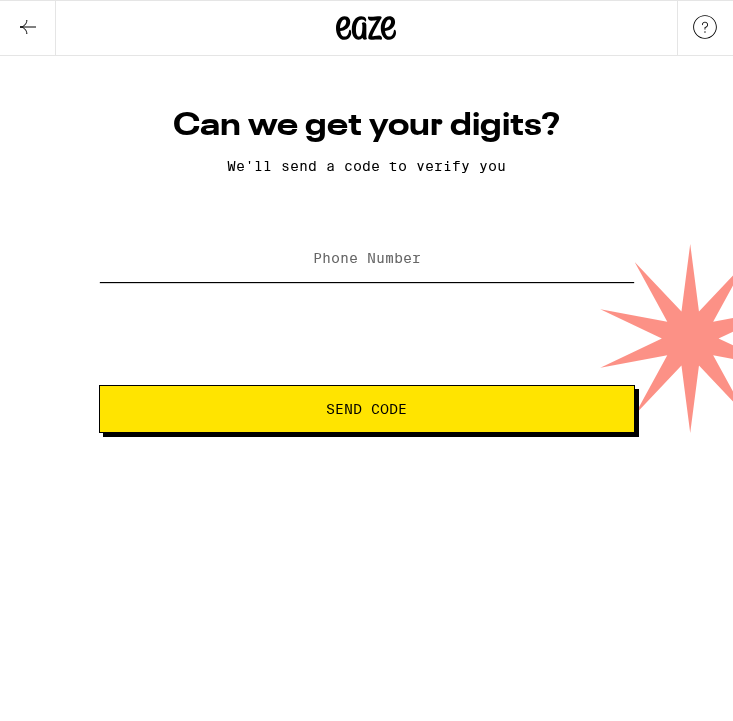 click on "Phone Number" at bounding box center [367, 259] 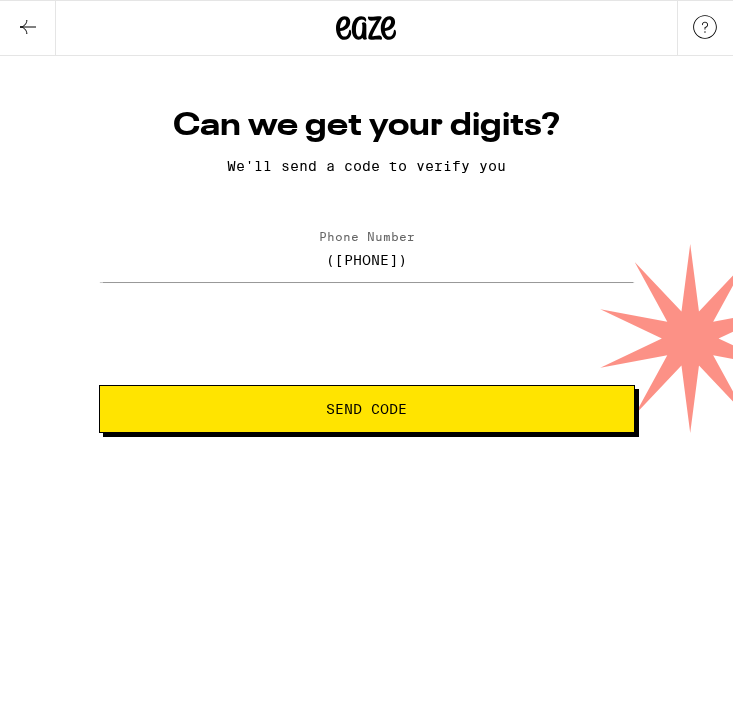 click on "Send Code" at bounding box center [367, 409] 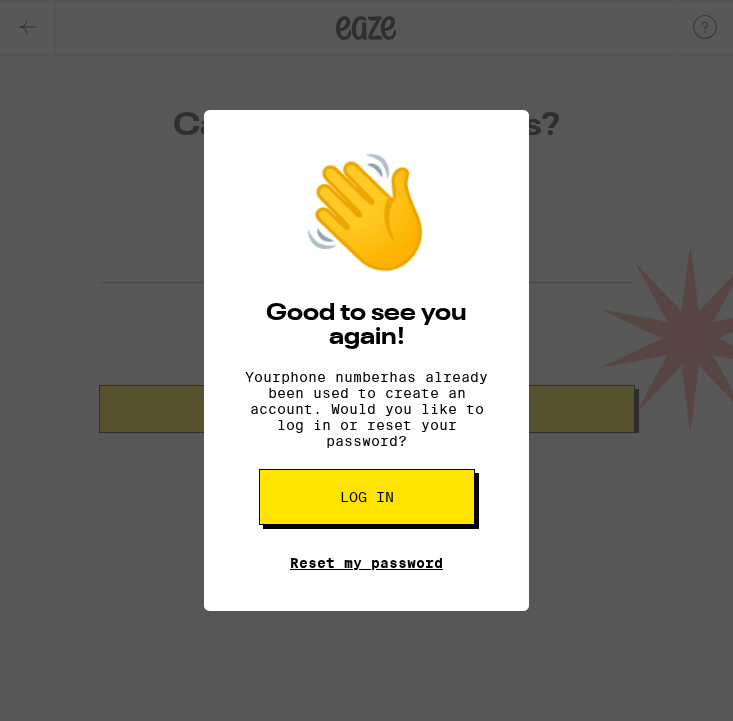 click on "Reset my password" at bounding box center (366, 563) 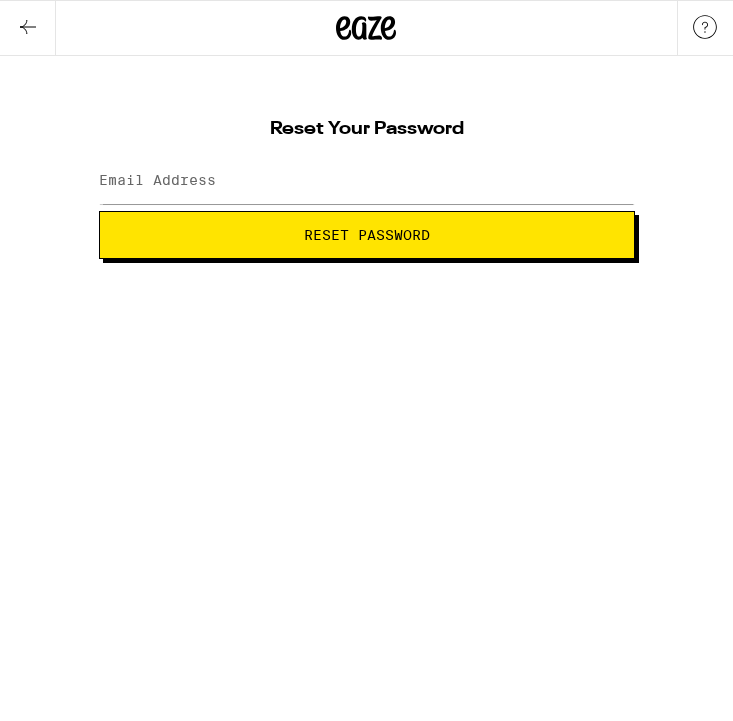 click on "Email Address" at bounding box center [157, 180] 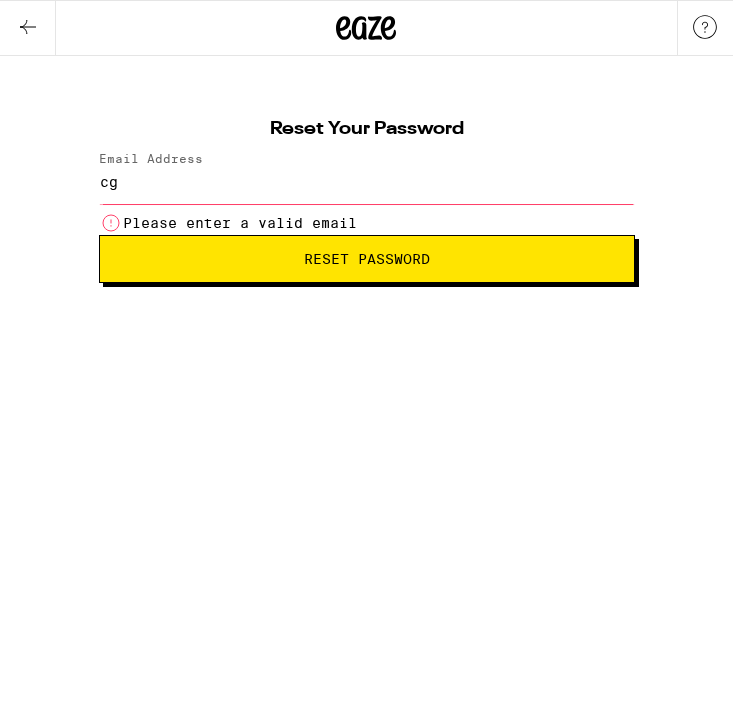 type on "[EMAIL]" 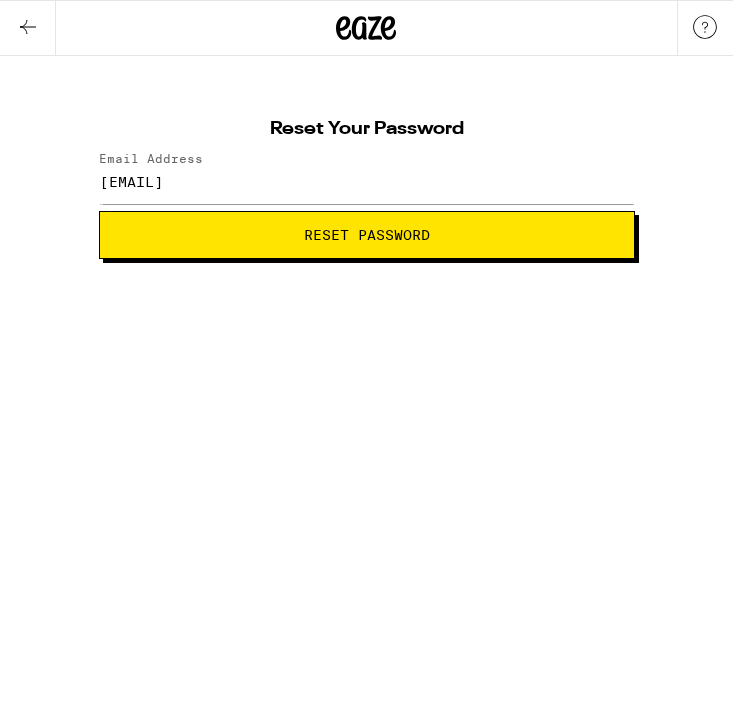click on "Reset Password" at bounding box center [367, 235] 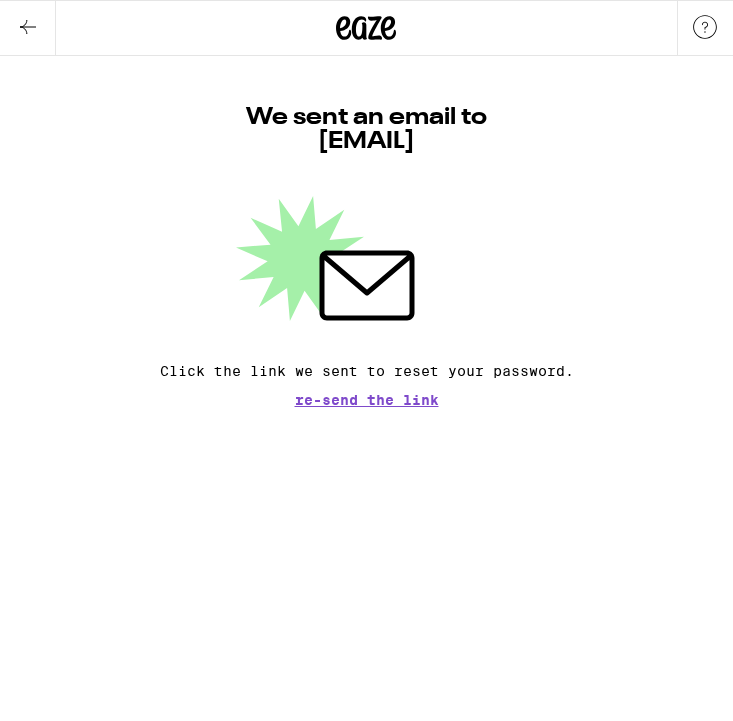 click 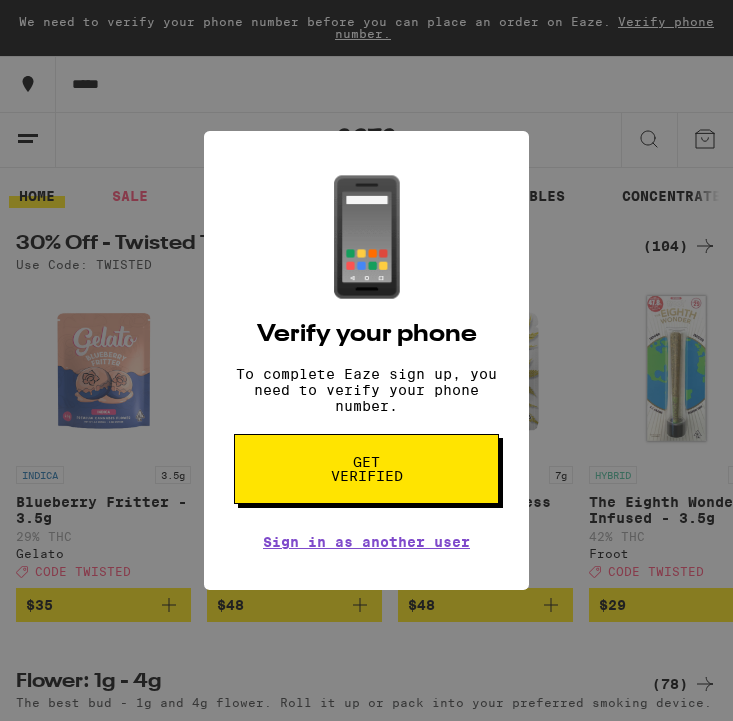 scroll, scrollTop: 0, scrollLeft: 0, axis: both 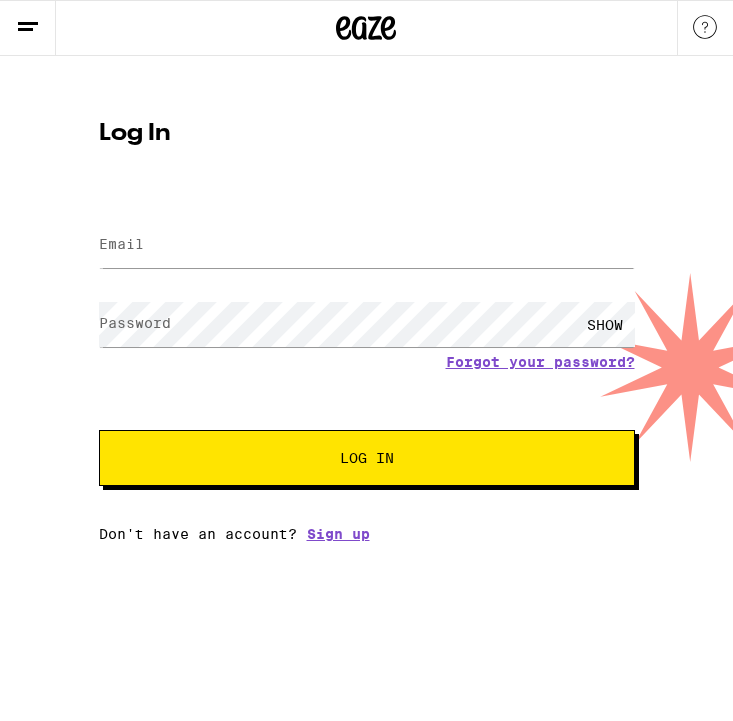 click on "Email" at bounding box center (121, 244) 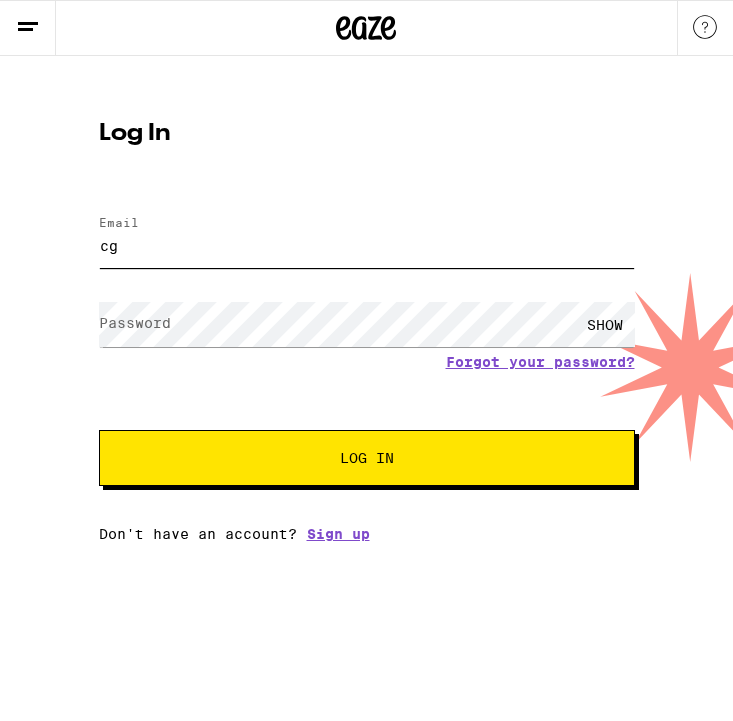 scroll, scrollTop: 0, scrollLeft: 0, axis: both 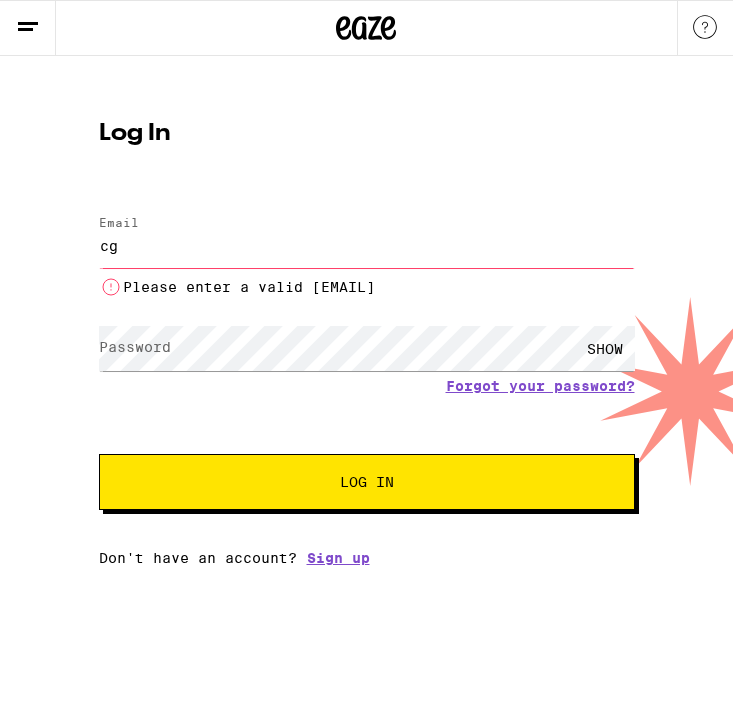 type on "[EMAIL]" 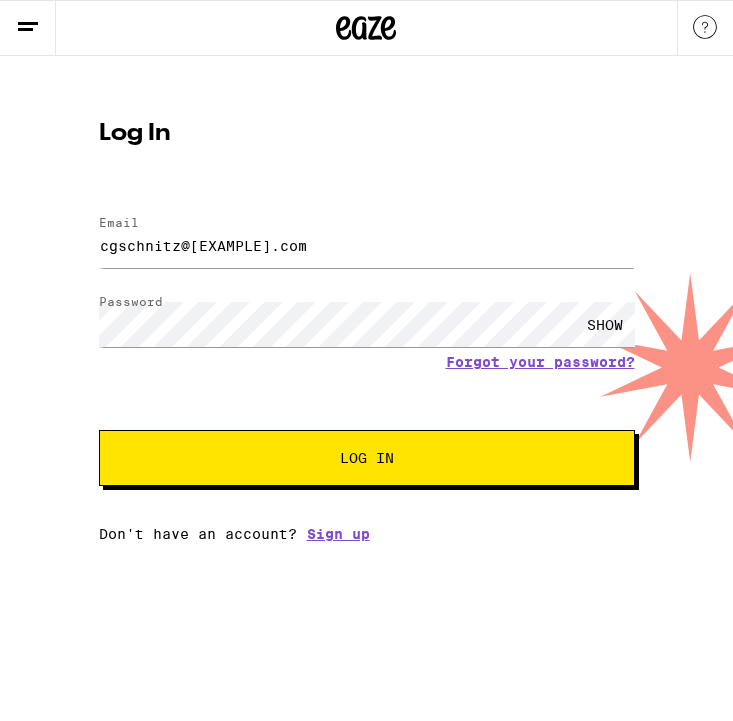 click on "Log In" at bounding box center (367, 458) 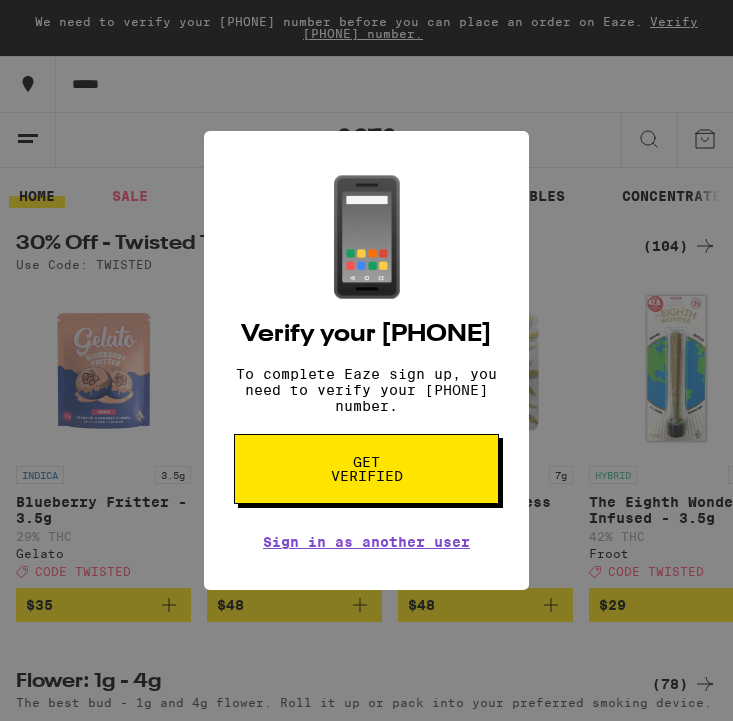scroll, scrollTop: 0, scrollLeft: 0, axis: both 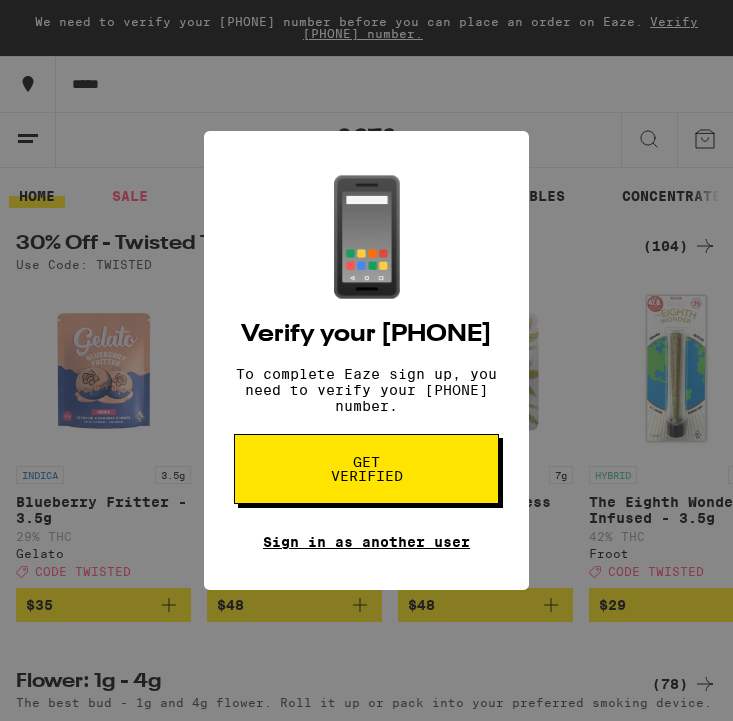 click on "Sign in as another user" at bounding box center [366, 542] 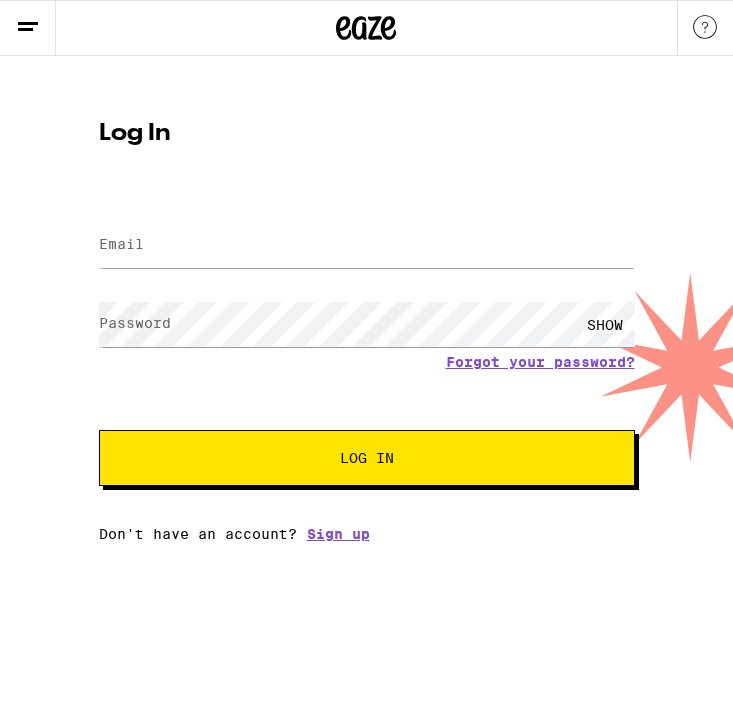 scroll, scrollTop: 0, scrollLeft: 0, axis: both 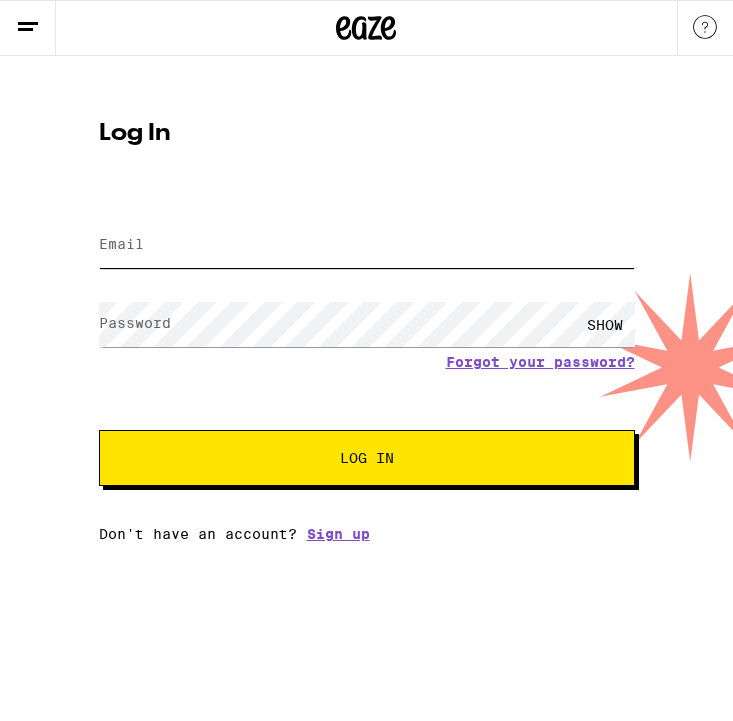 click on "Email" at bounding box center (367, 245) 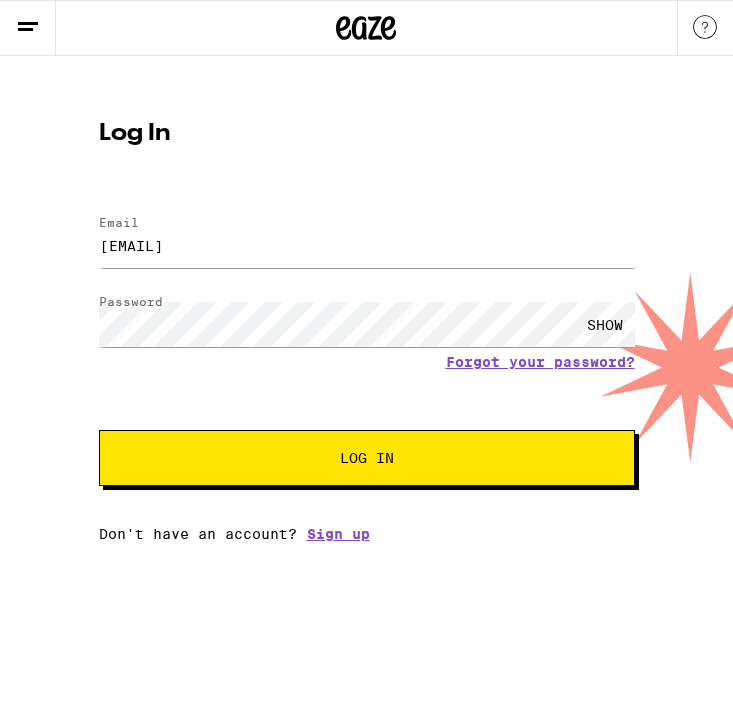click on "Log In" at bounding box center [367, 458] 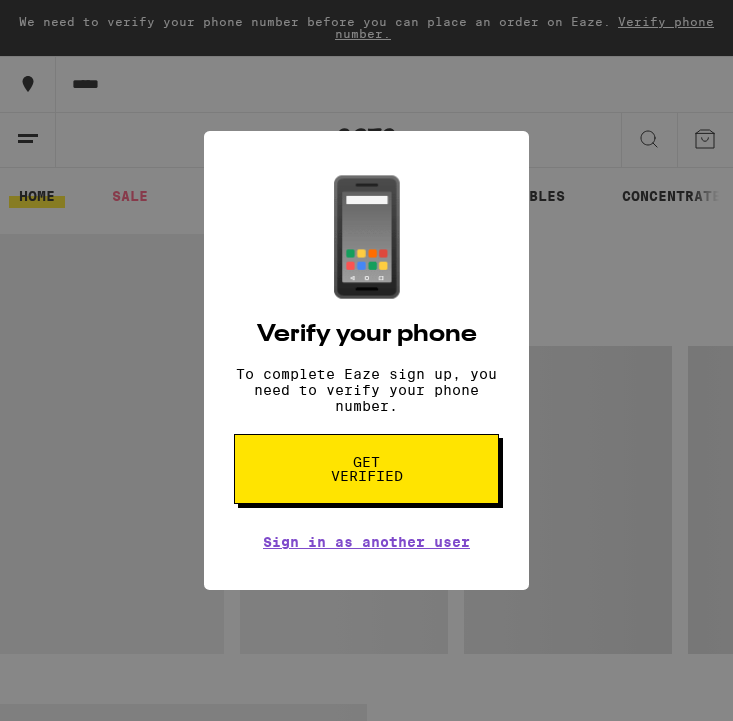 click on "Get verified" at bounding box center [366, 469] 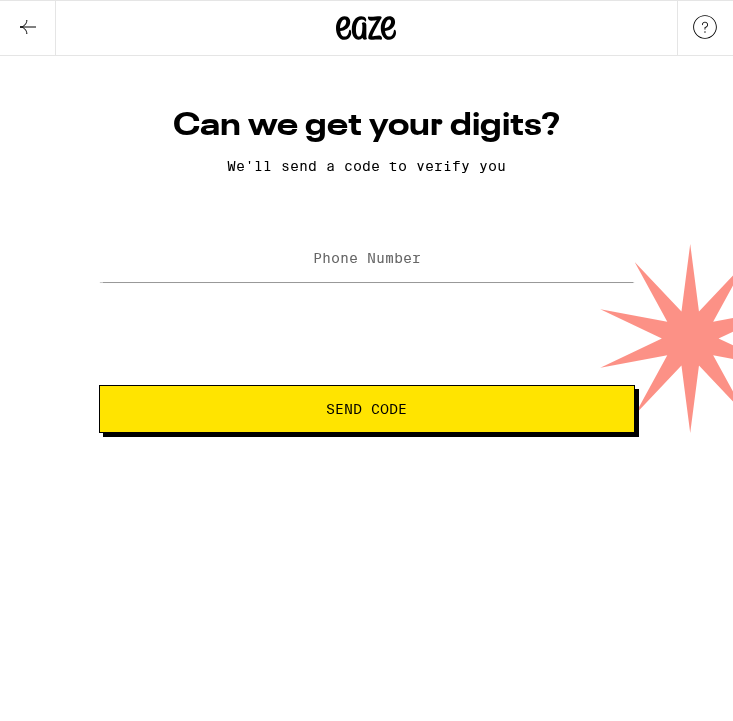 click on "Send Code" at bounding box center [366, 409] 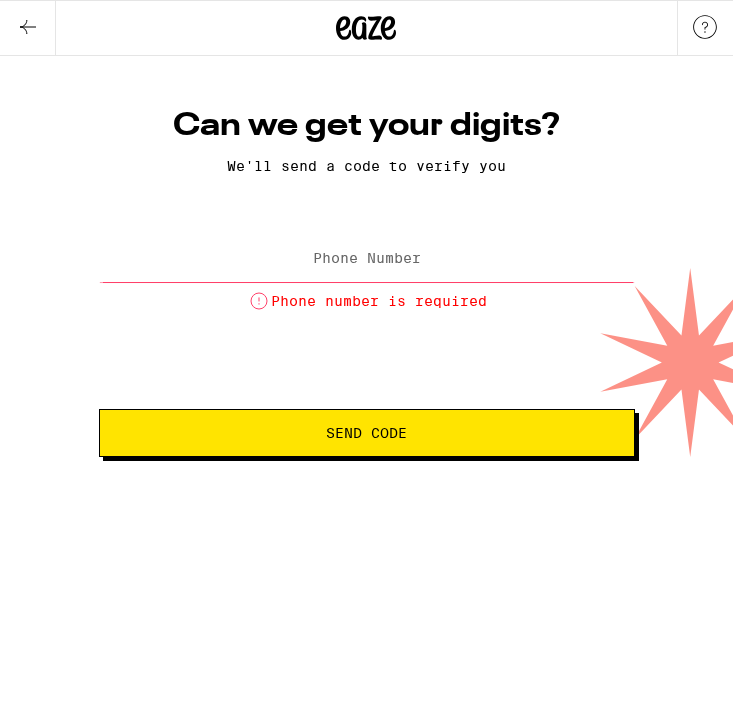 click on "Phone Number" at bounding box center [367, 258] 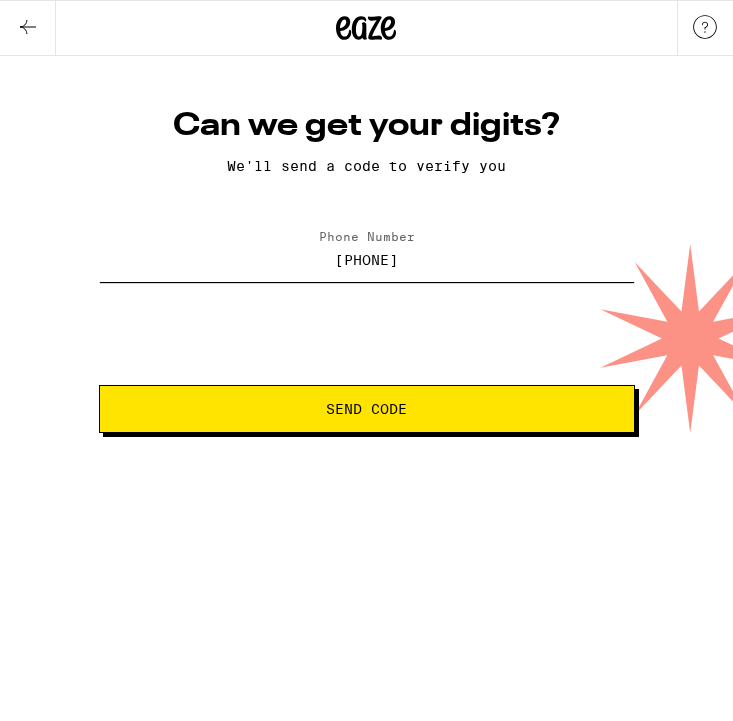 type on "[PHONE]" 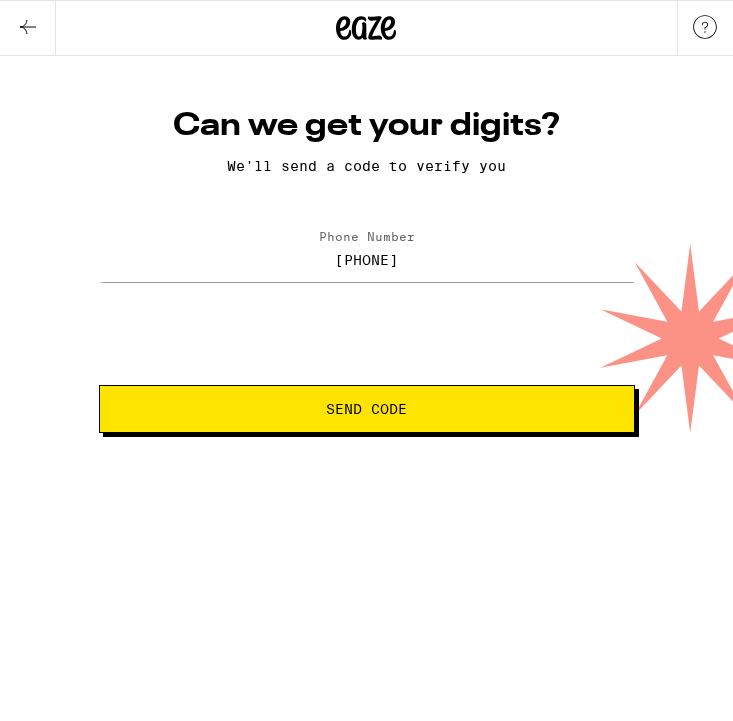 click on "Send Code" at bounding box center [366, 409] 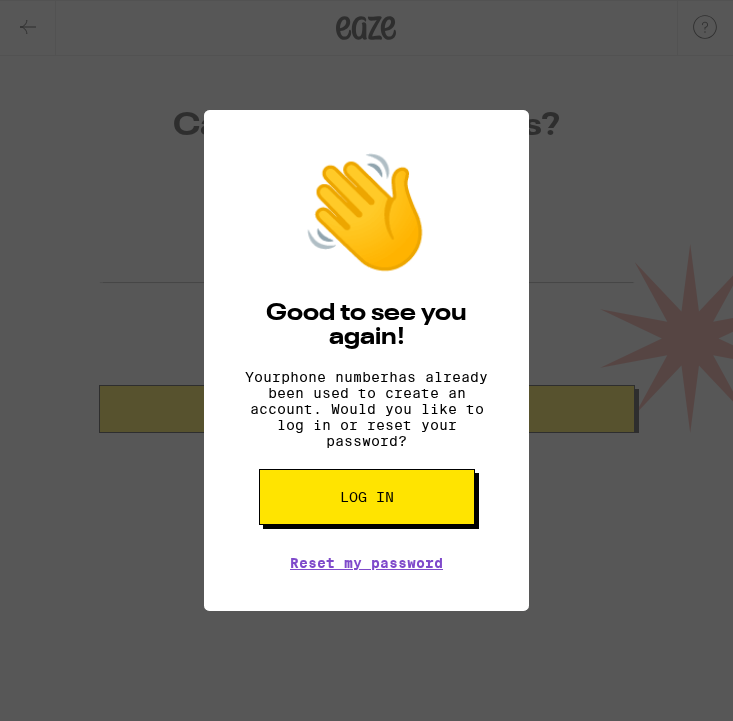 click on "Log in" at bounding box center [367, 497] 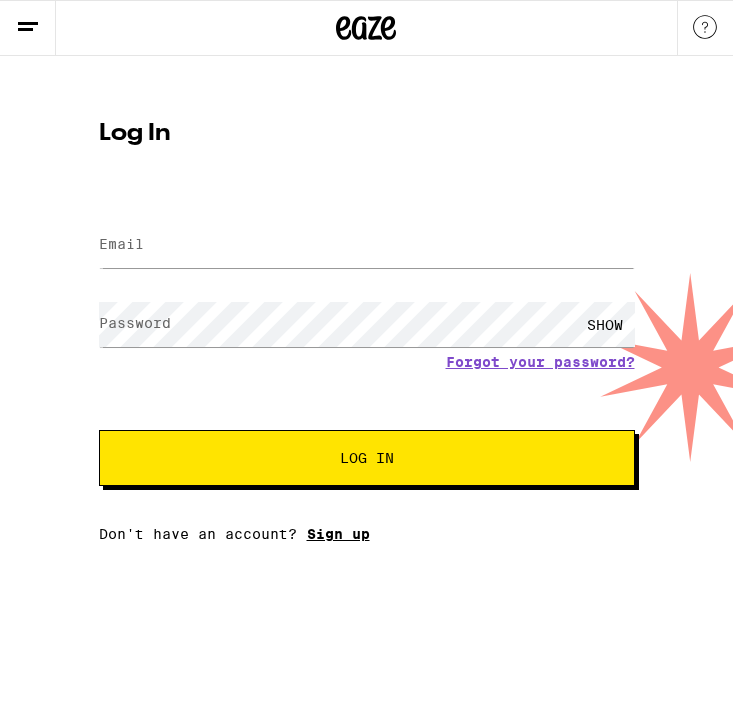 click on "Sign up" at bounding box center [338, 534] 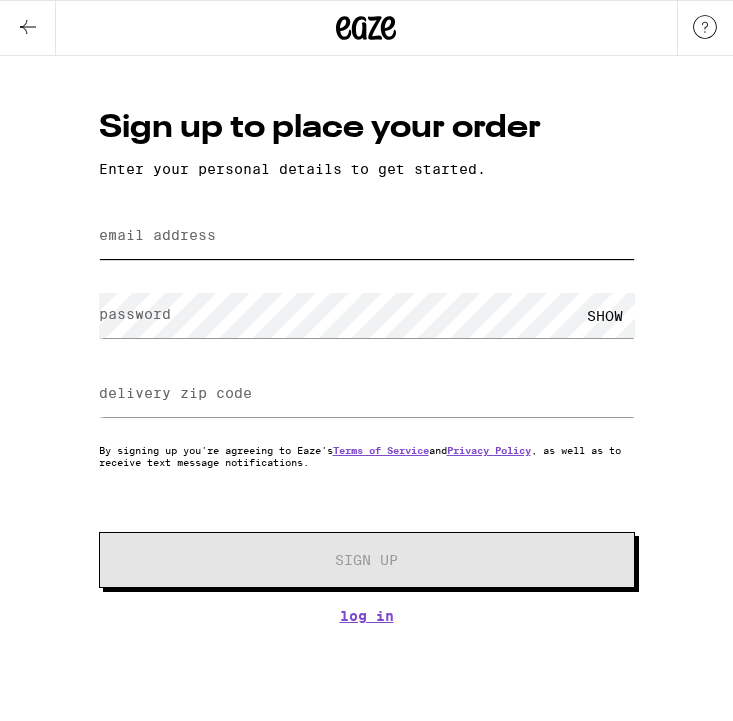 click on "email address" at bounding box center (367, 236) 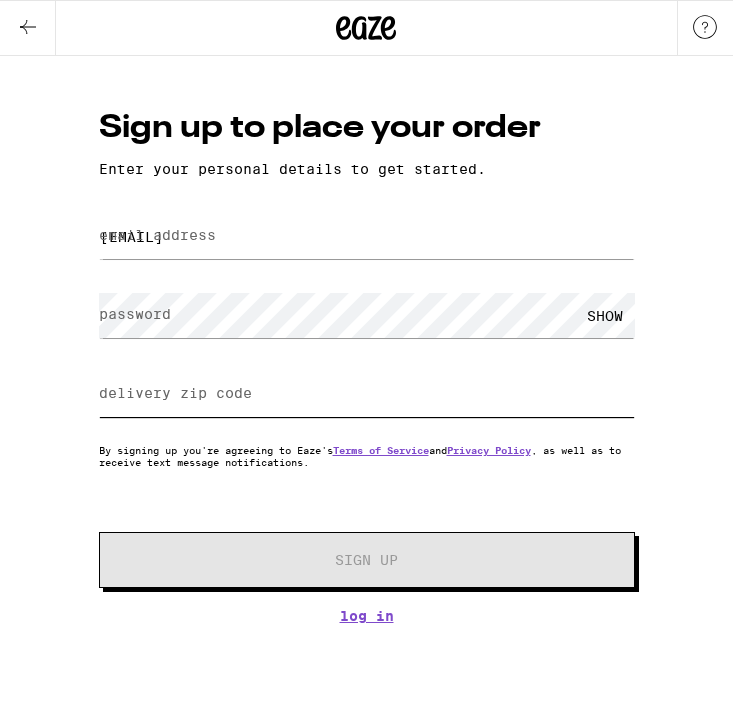 type on "[POSTAL_CODE]" 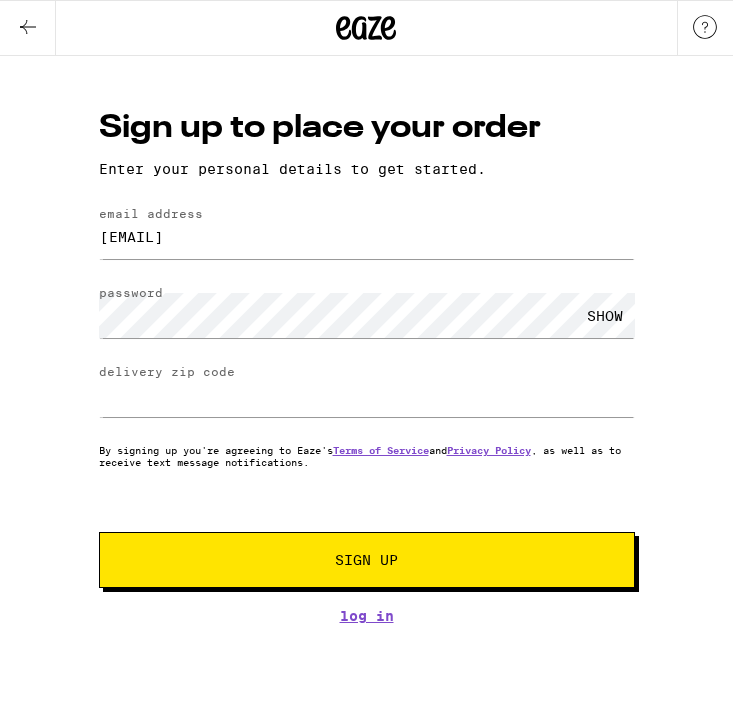 click on "Sign Up" at bounding box center [367, 560] 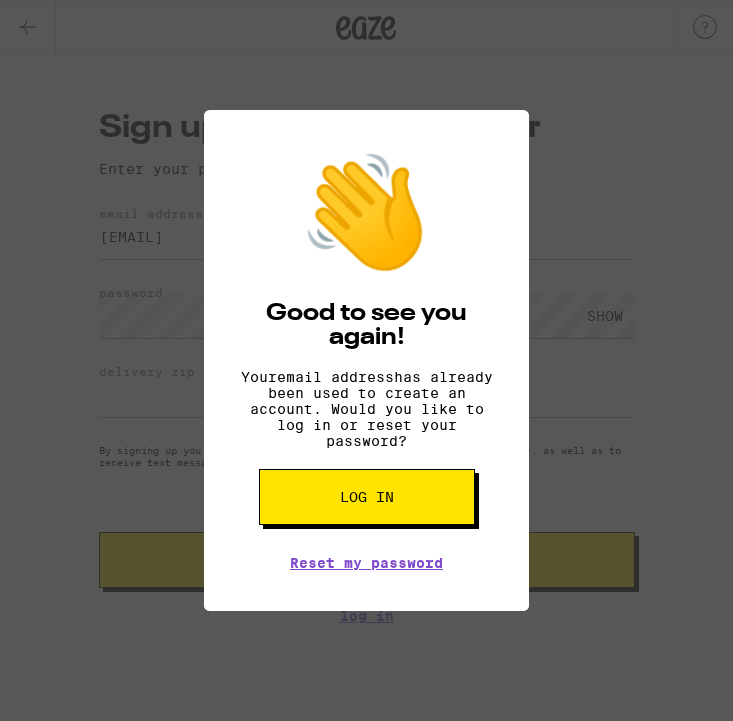 click on "Log in" at bounding box center (367, 497) 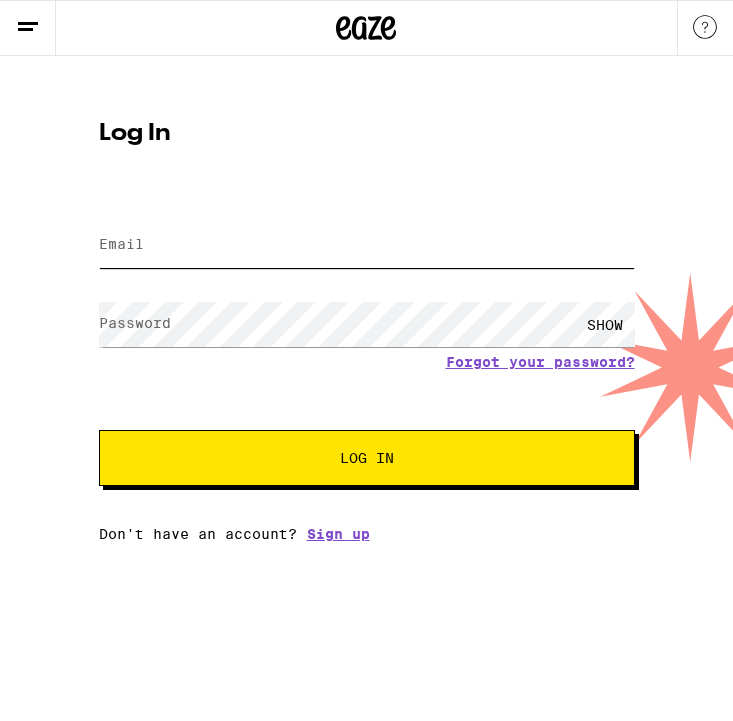 click on "Email" at bounding box center [367, 245] 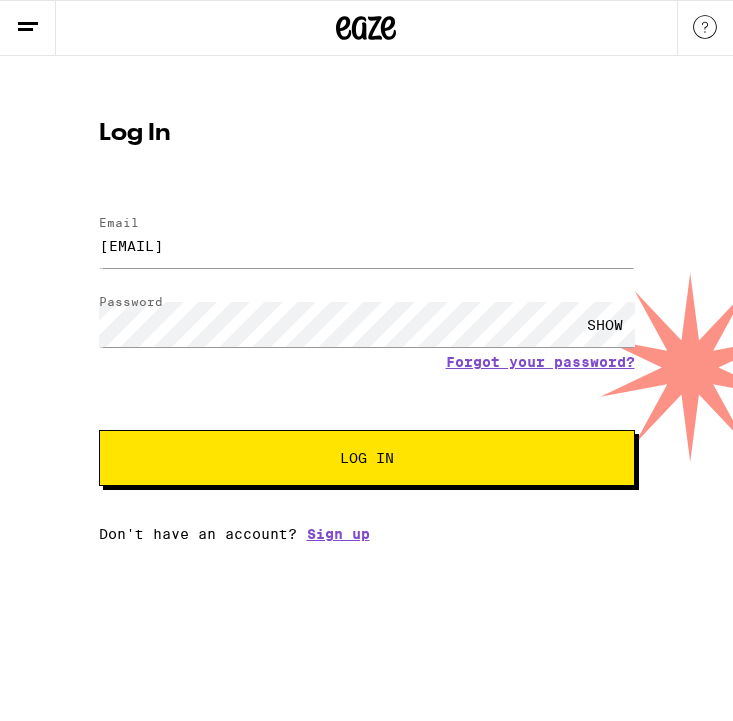 click on "Email Email cgschnitz@gmail.com Password Password SHOW Forgot your password? Log In" at bounding box center (367, 341) 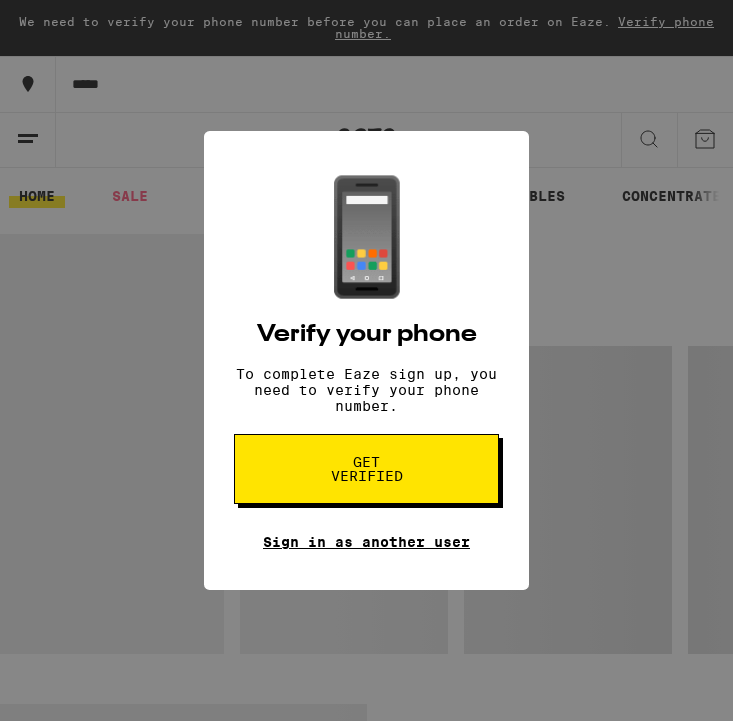click on "Sign in as another user" at bounding box center (366, 542) 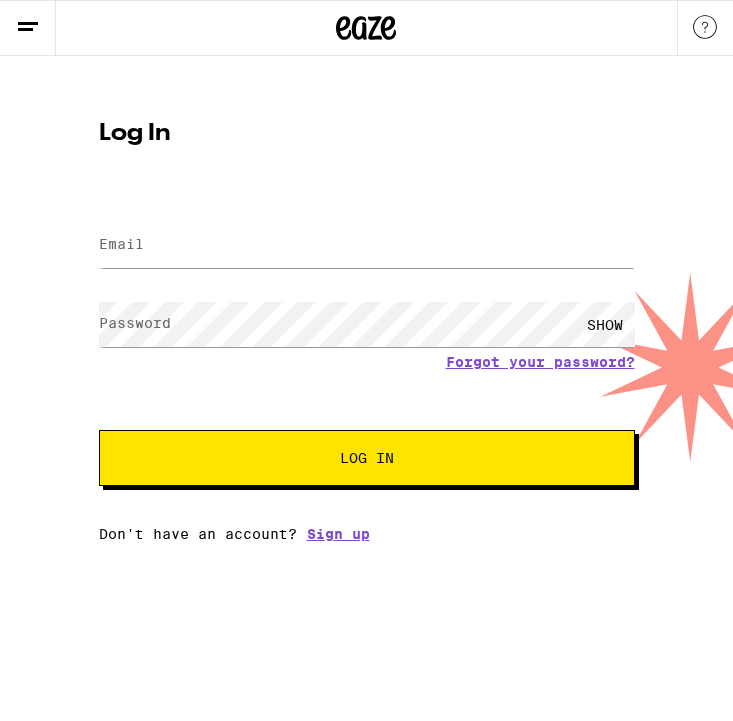 scroll, scrollTop: 0, scrollLeft: 0, axis: both 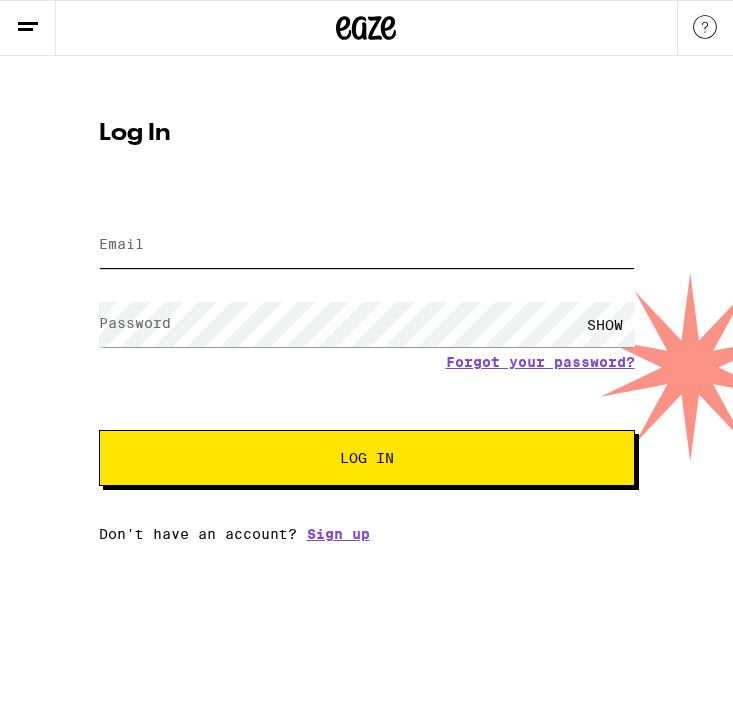 click on "Email" at bounding box center (367, 245) 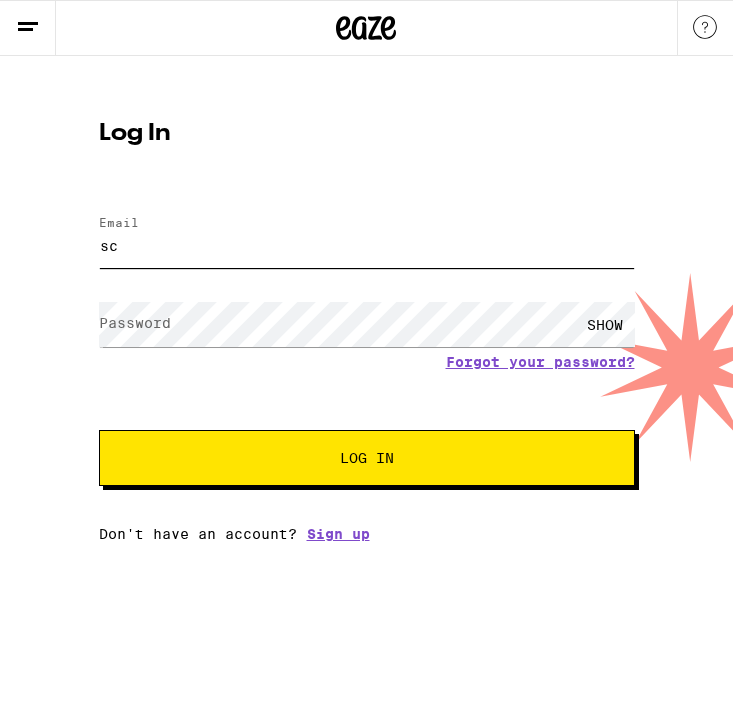 scroll, scrollTop: 0, scrollLeft: 0, axis: both 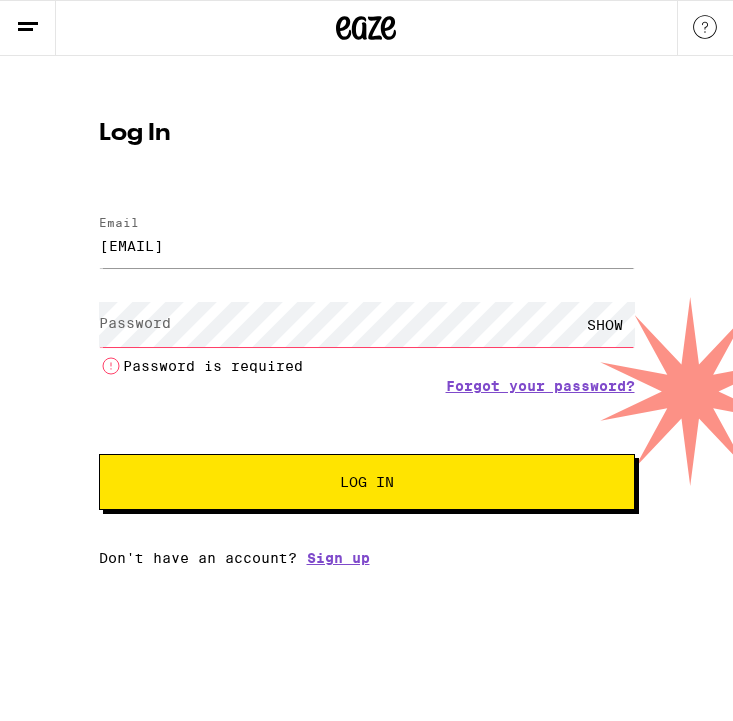 click 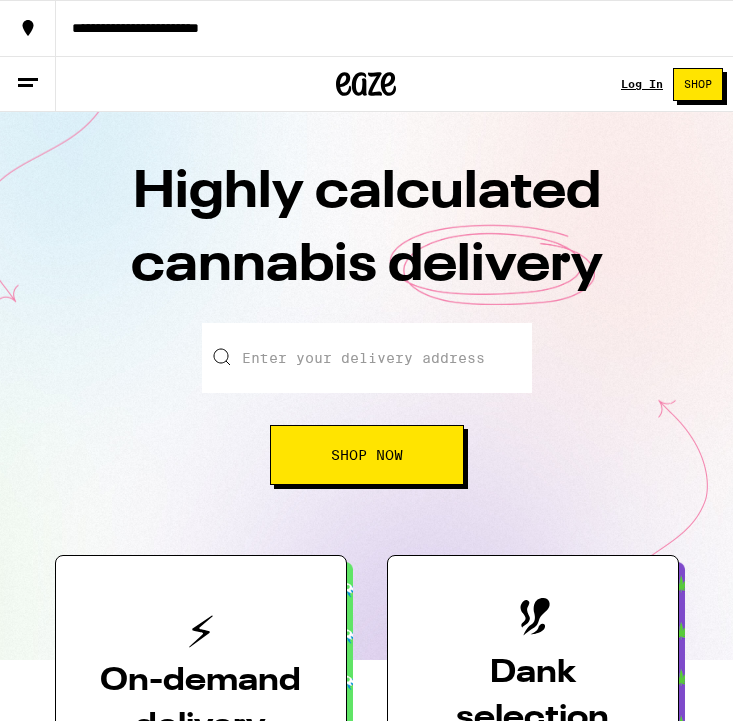 click on "**********" at bounding box center (366, 28) 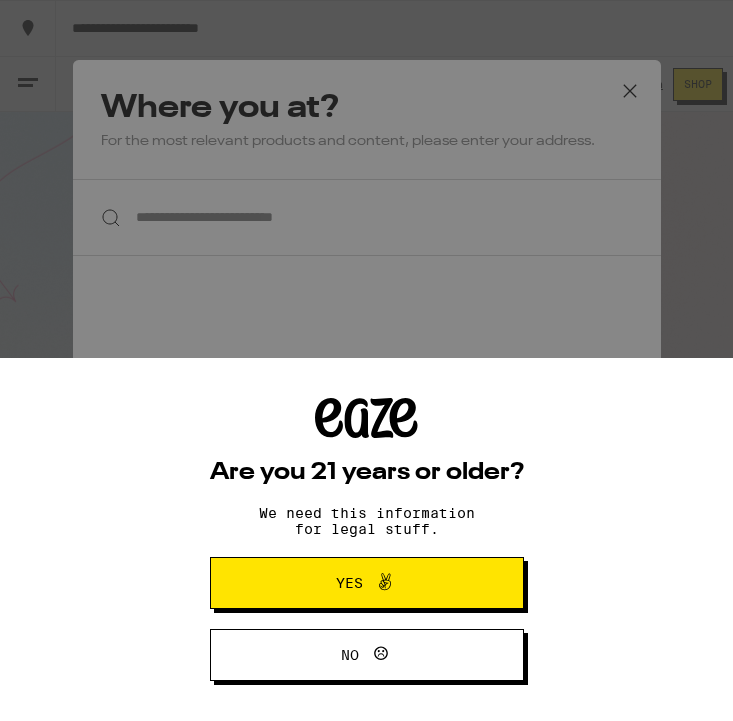 click on "Are you 21 years or older? We need this information for legal stuff. Yes No" at bounding box center [366, 360] 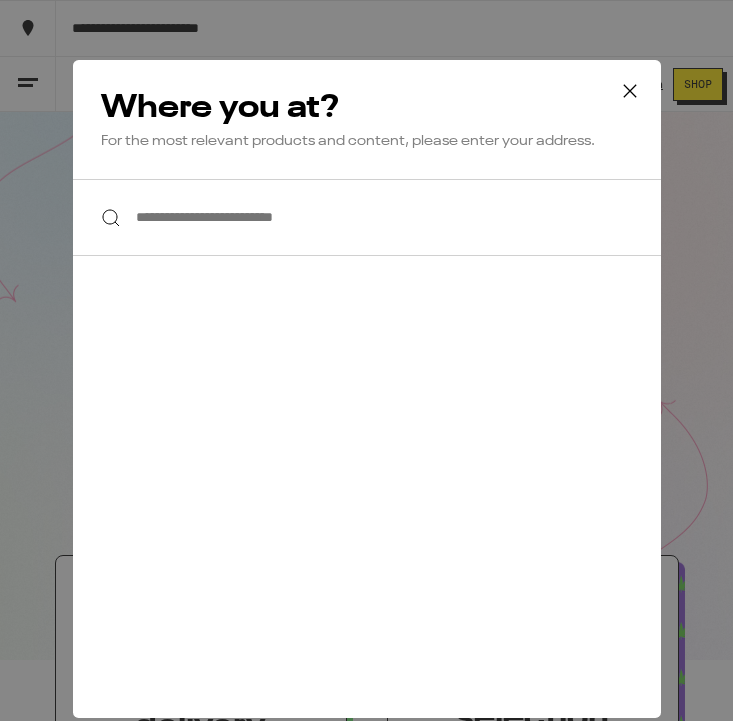 click on "**********" at bounding box center (367, 217) 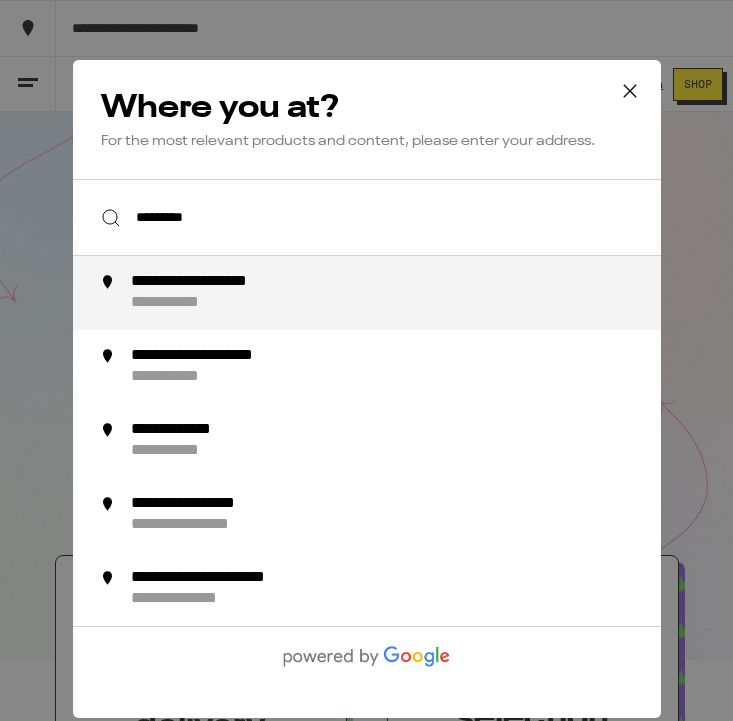 click on "**********" at bounding box center (402, 293) 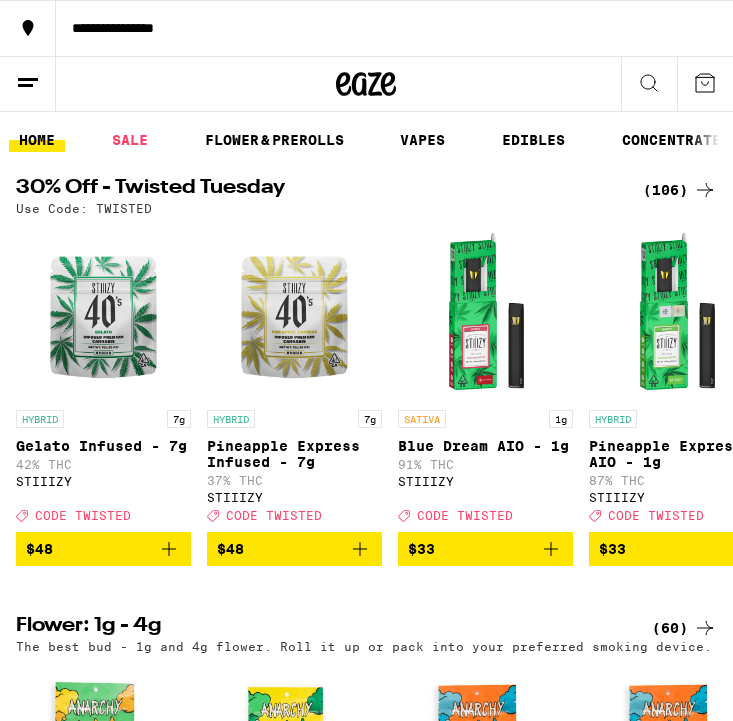 scroll, scrollTop: 0, scrollLeft: 0, axis: both 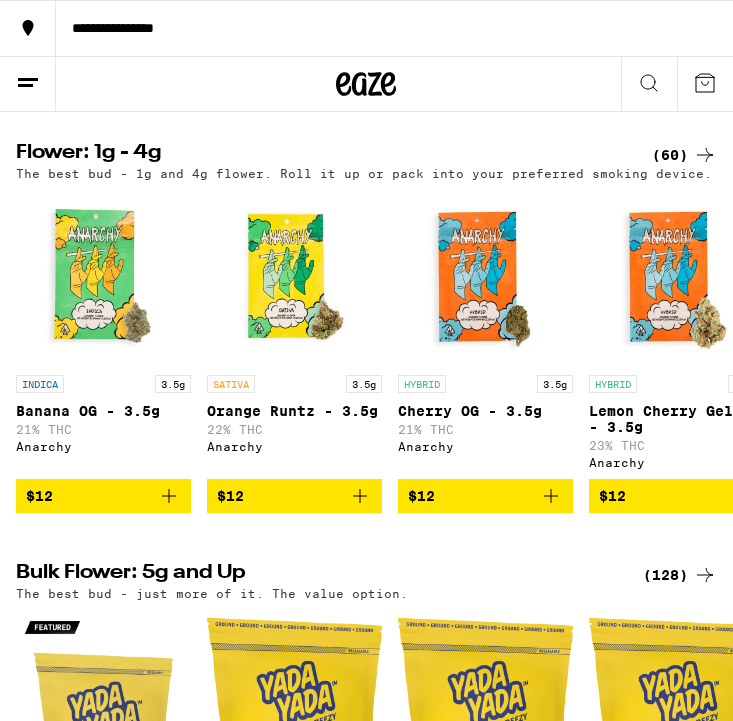 click at bounding box center [294, 277] 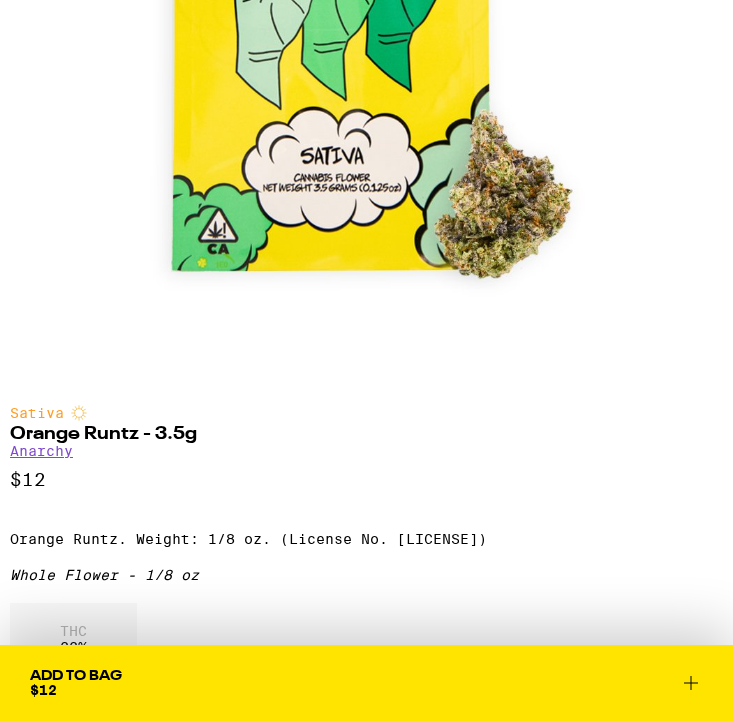 scroll, scrollTop: 644, scrollLeft: 0, axis: vertical 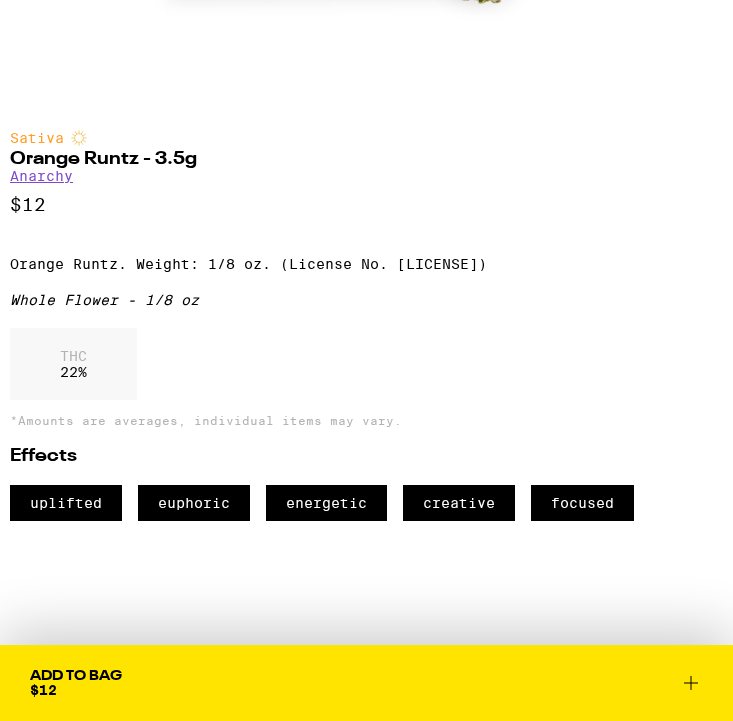 click on "Add To Bag $12" at bounding box center [366, 683] 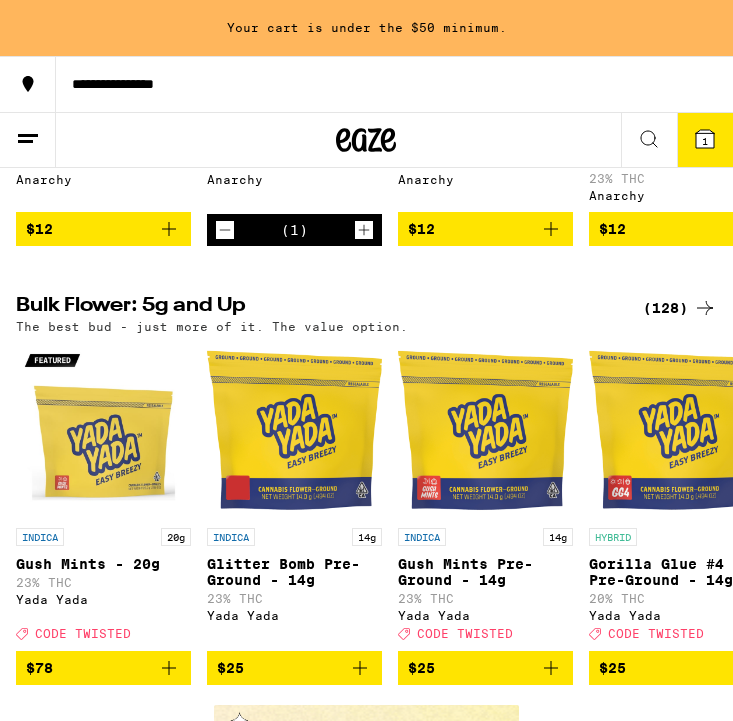 scroll, scrollTop: 0, scrollLeft: 0, axis: both 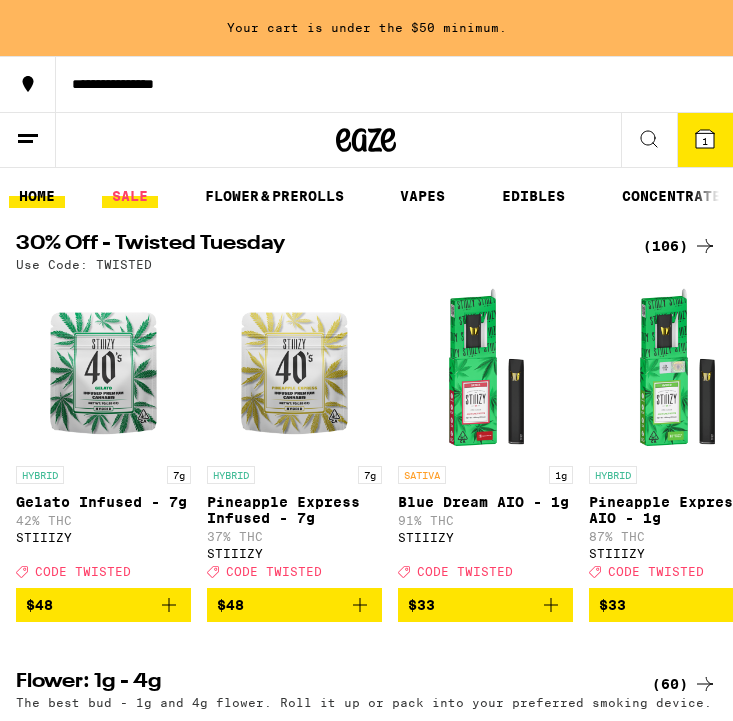 click on "SALE" at bounding box center (130, 196) 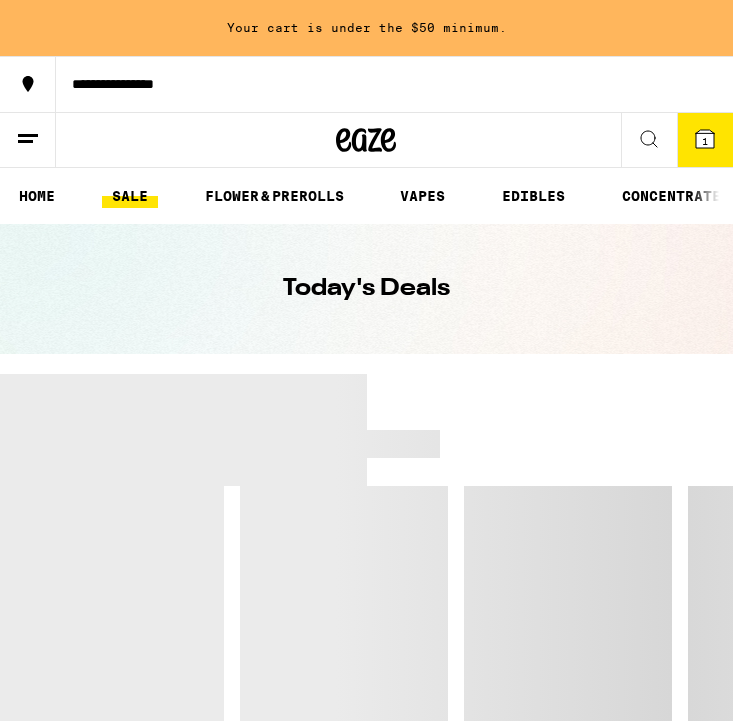 scroll, scrollTop: 0, scrollLeft: 0, axis: both 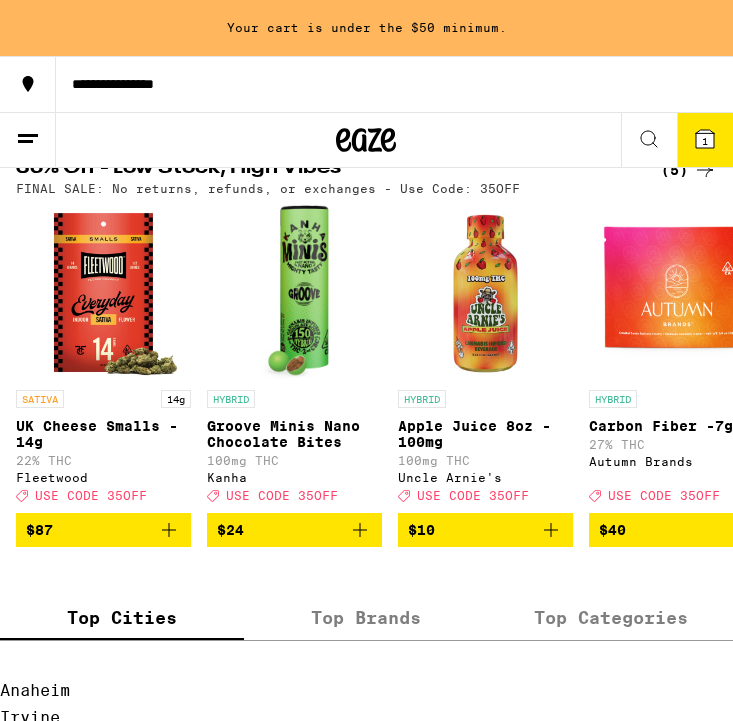 click on "$10" at bounding box center [421, 530] 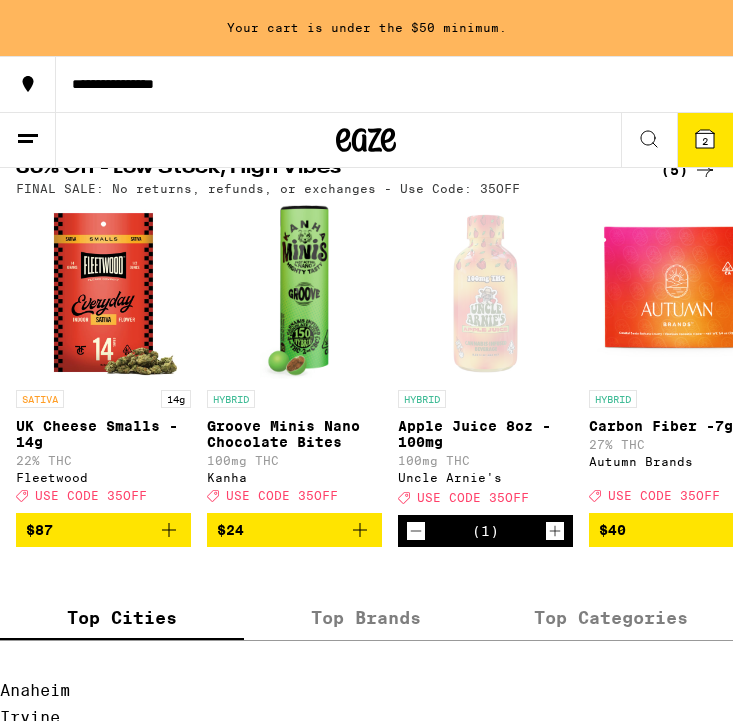 click on "$24" at bounding box center [294, 530] 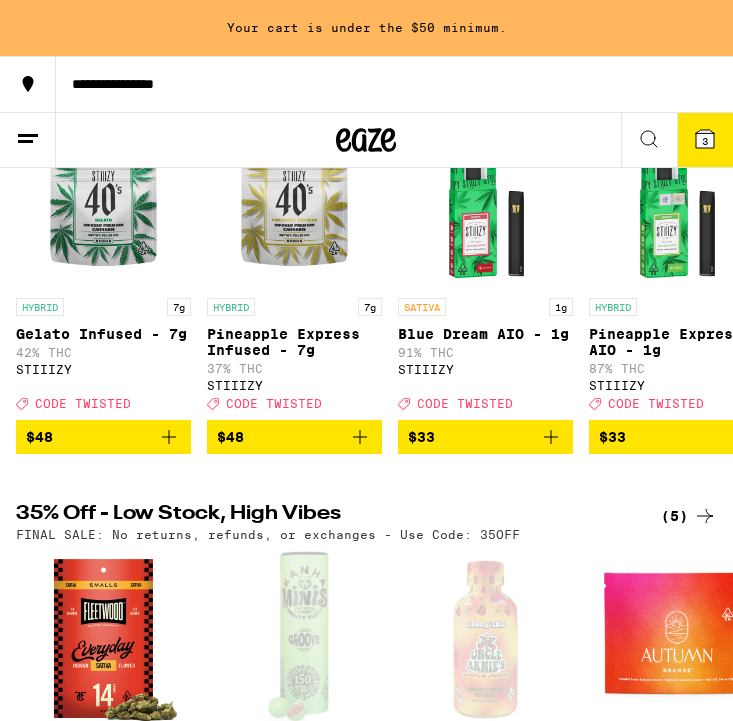 scroll, scrollTop: 307, scrollLeft: 0, axis: vertical 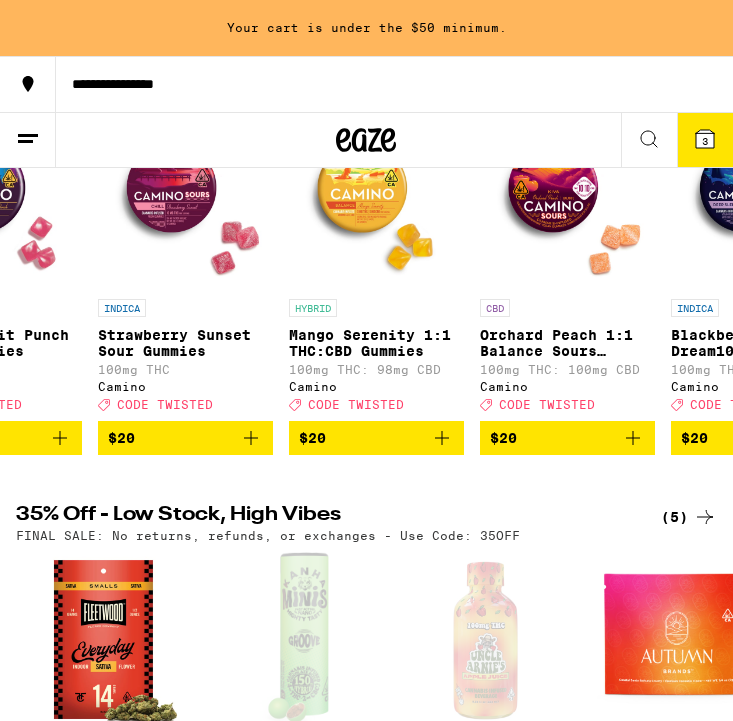 click at bounding box center [185, 201] 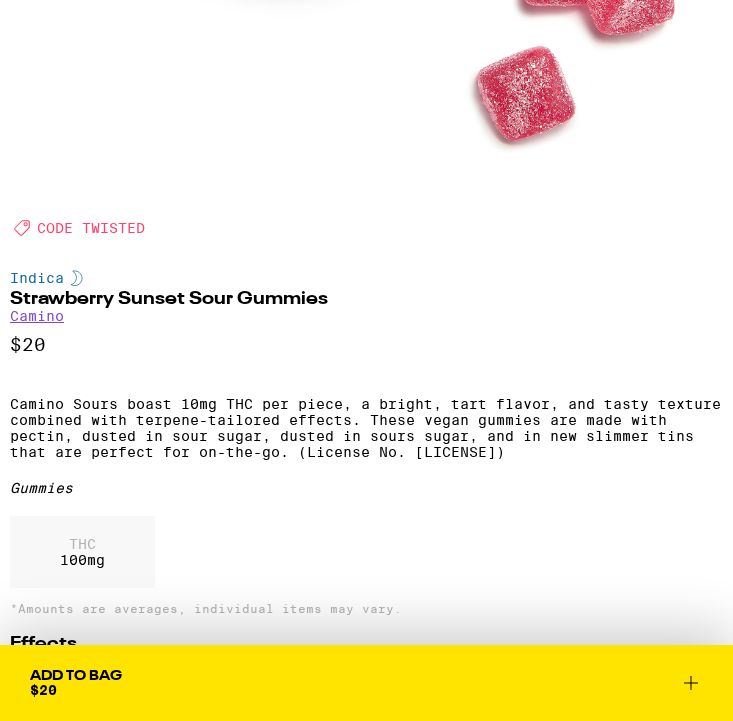 scroll, scrollTop: 561, scrollLeft: 0, axis: vertical 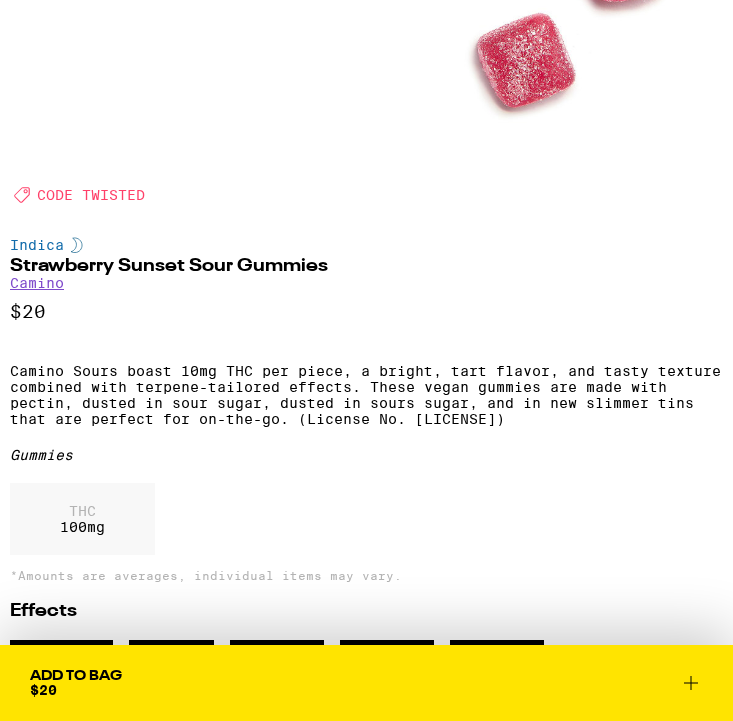 click on "Camino" at bounding box center [37, 283] 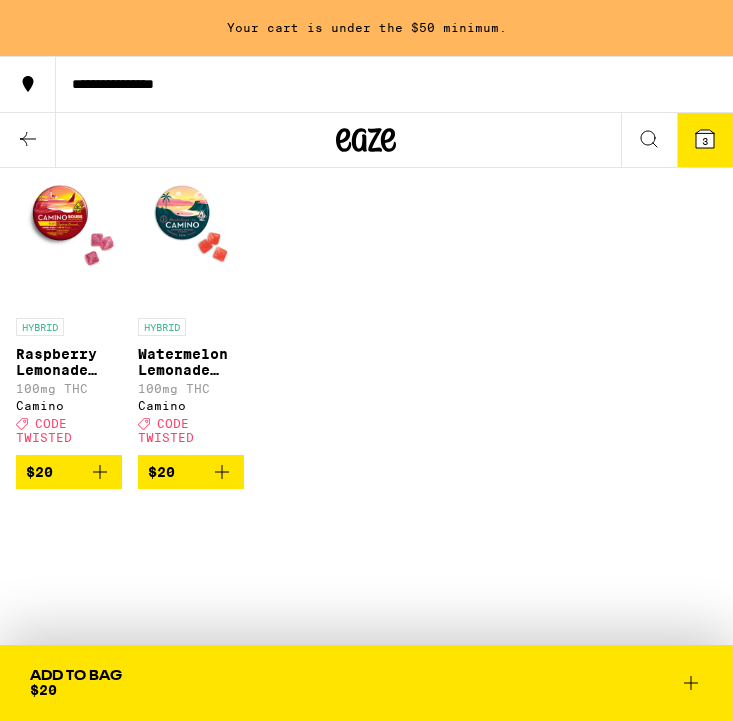 scroll, scrollTop: 2154, scrollLeft: 0, axis: vertical 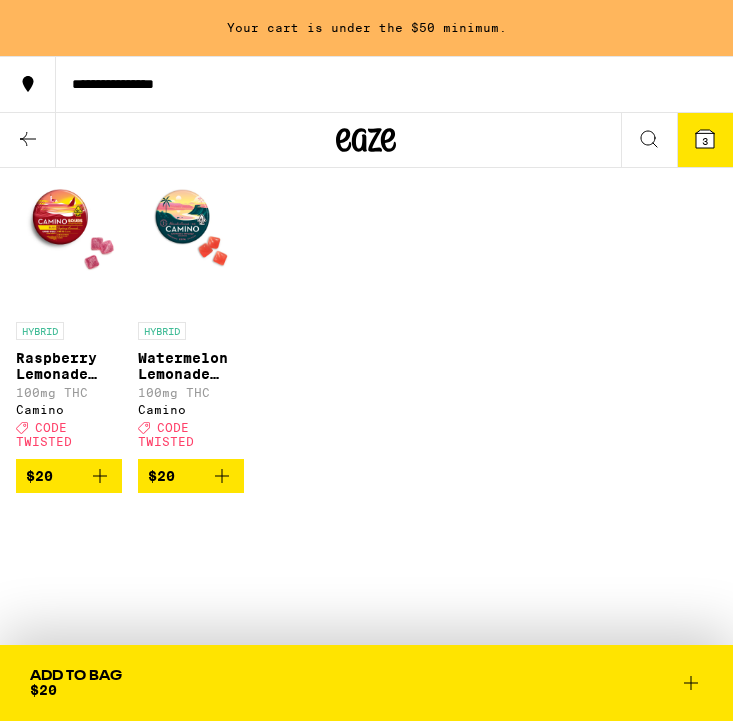 click on "Raspberry Lemonade Bliss Sour Gummies" at bounding box center [69, 366] 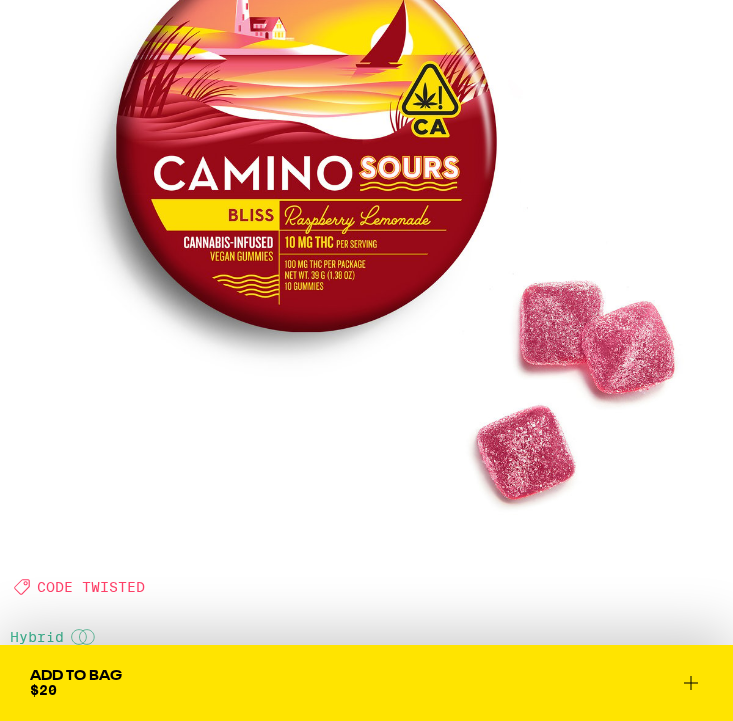 scroll, scrollTop: 170, scrollLeft: 0, axis: vertical 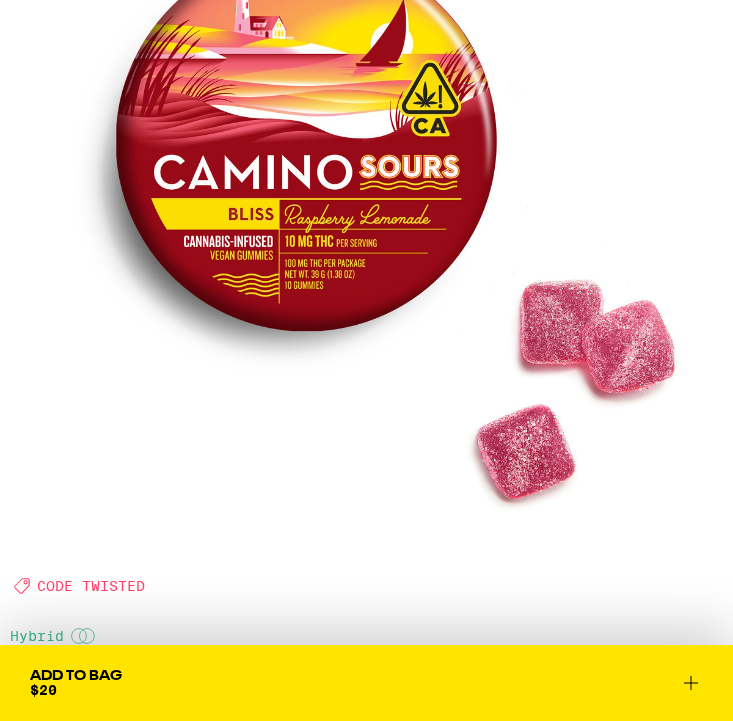 click on "Add To Bag $20" at bounding box center (366, 683) 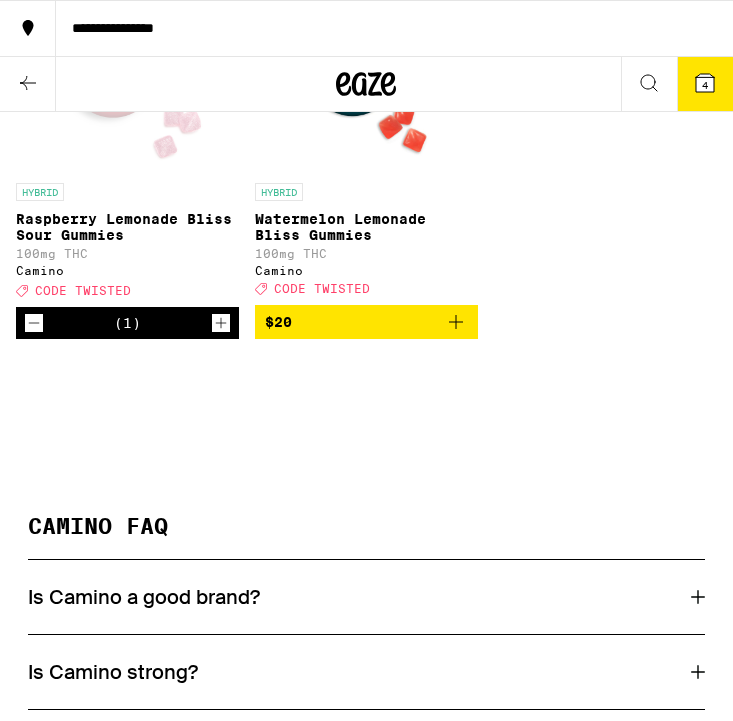 scroll, scrollTop: 2017, scrollLeft: 0, axis: vertical 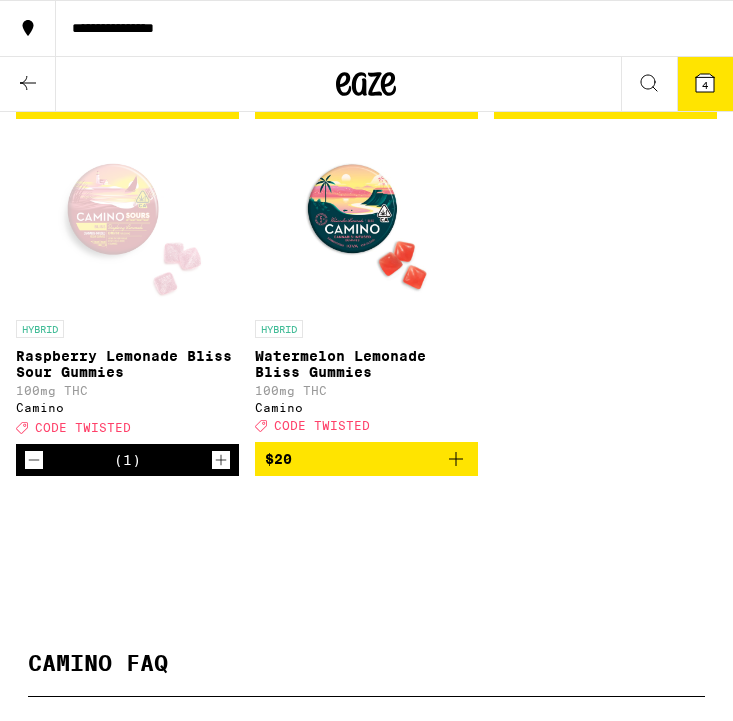 click 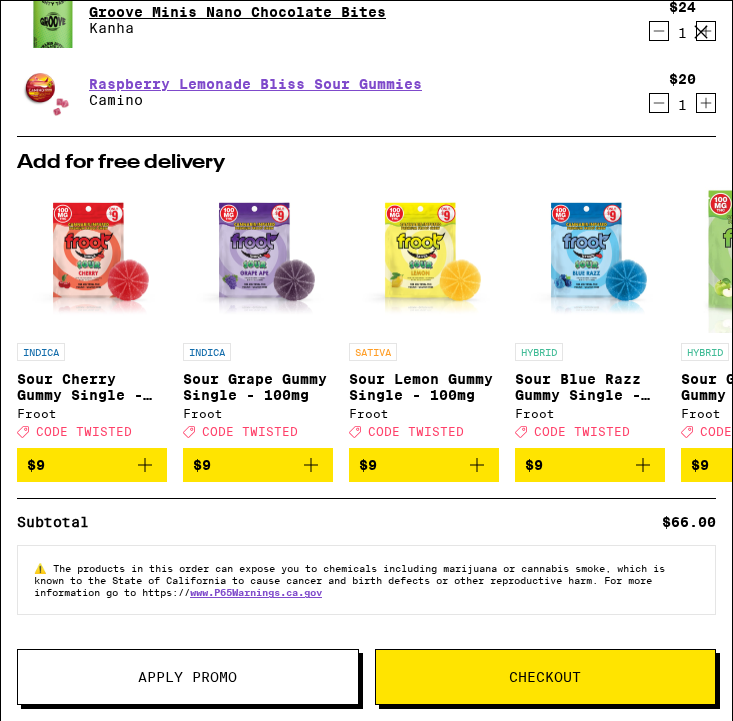 scroll, scrollTop: 222, scrollLeft: 0, axis: vertical 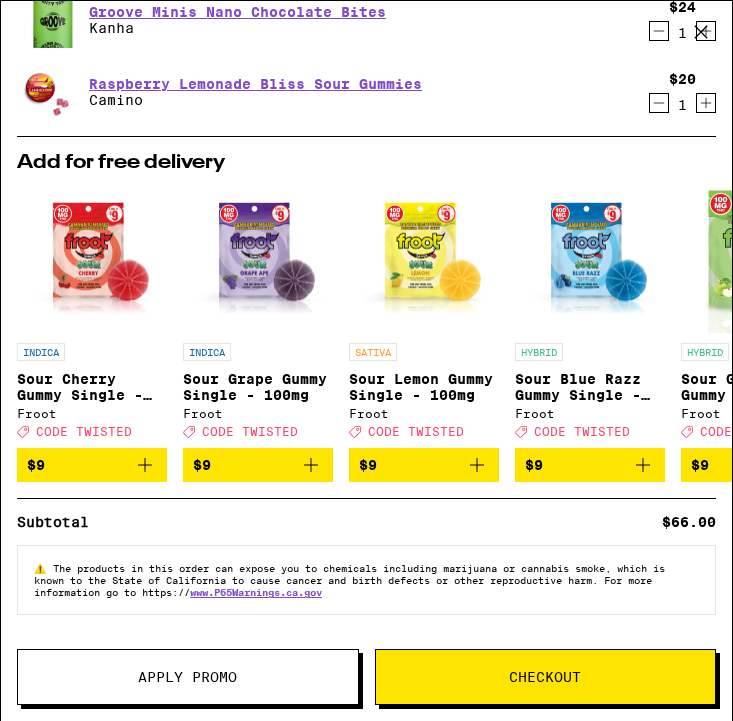 click on "Checkout" at bounding box center (546, 677) 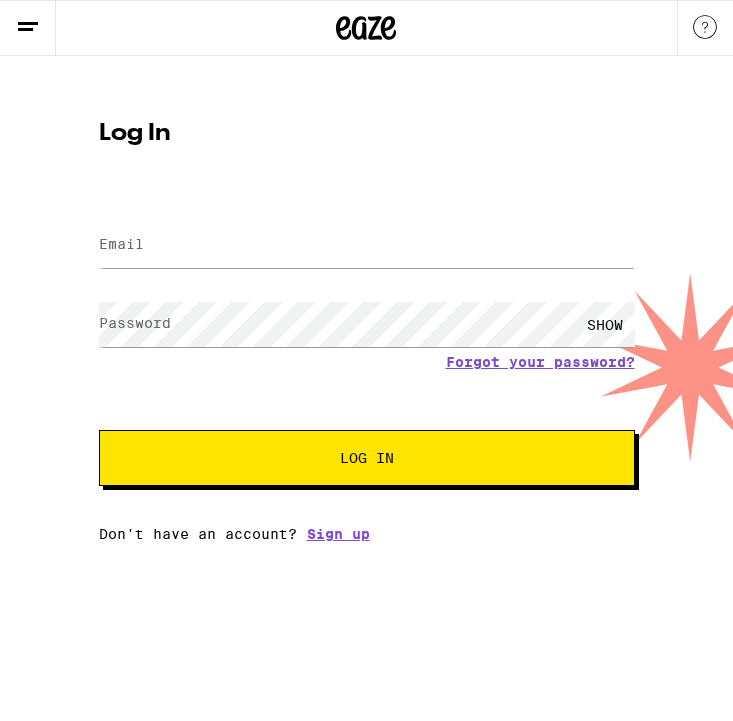 scroll, scrollTop: 0, scrollLeft: 0, axis: both 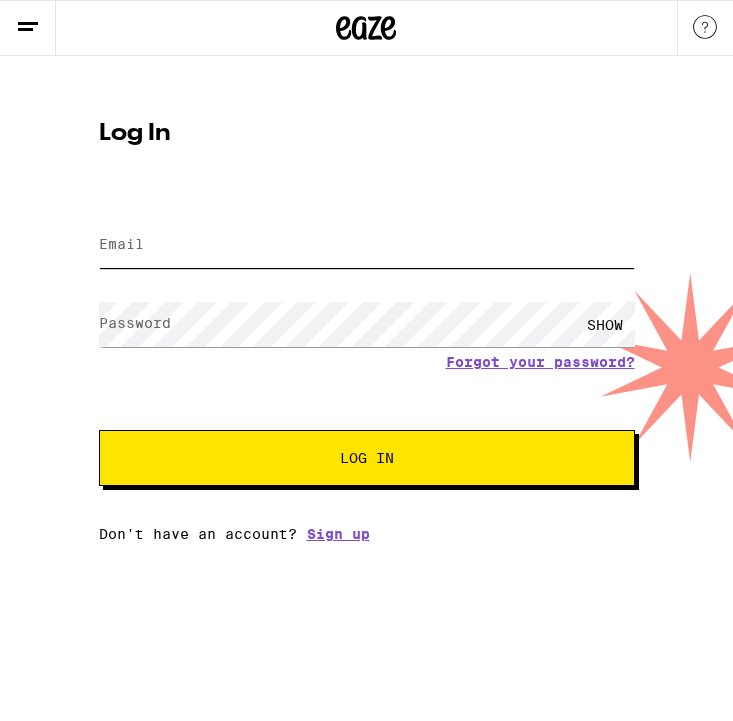click on "Email" at bounding box center [367, 245] 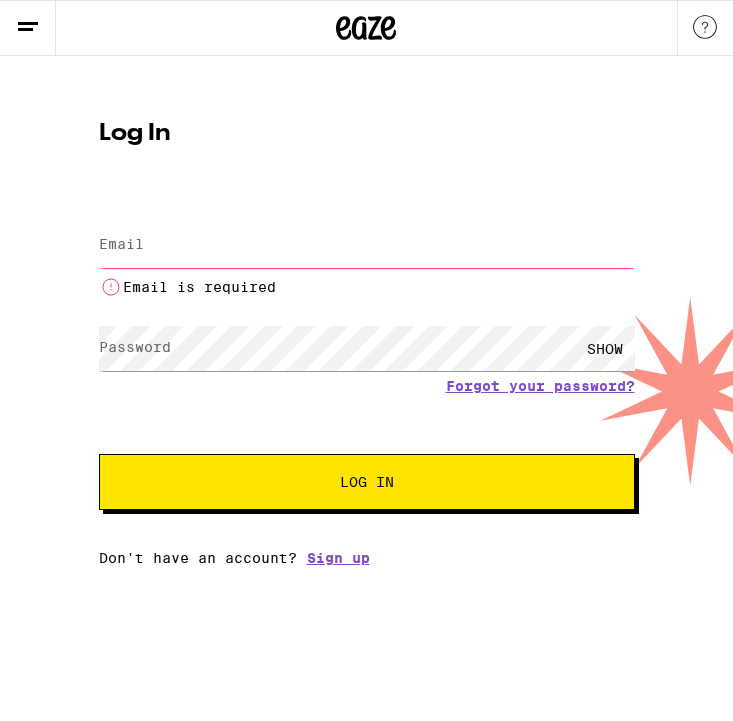 type on "[EMAIL]" 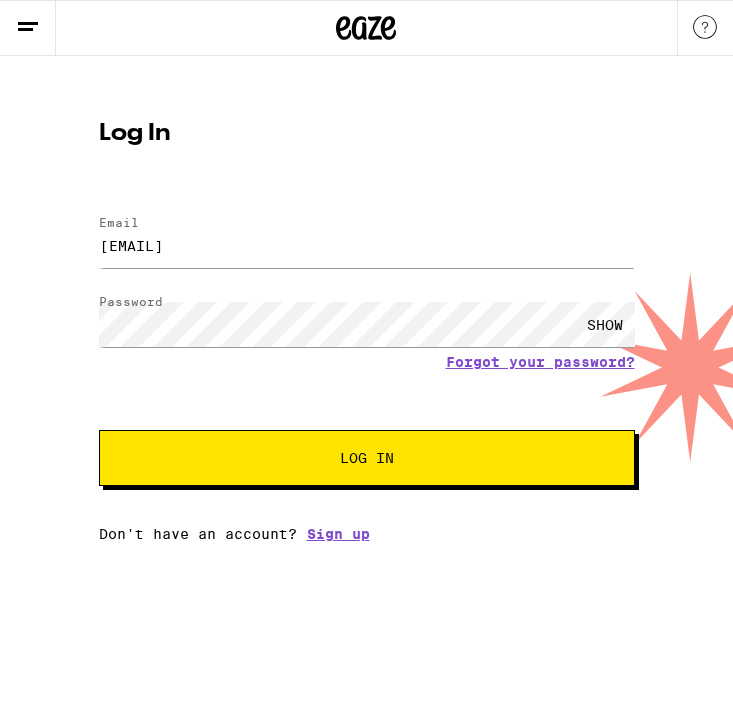 click on "Log In" at bounding box center [367, 458] 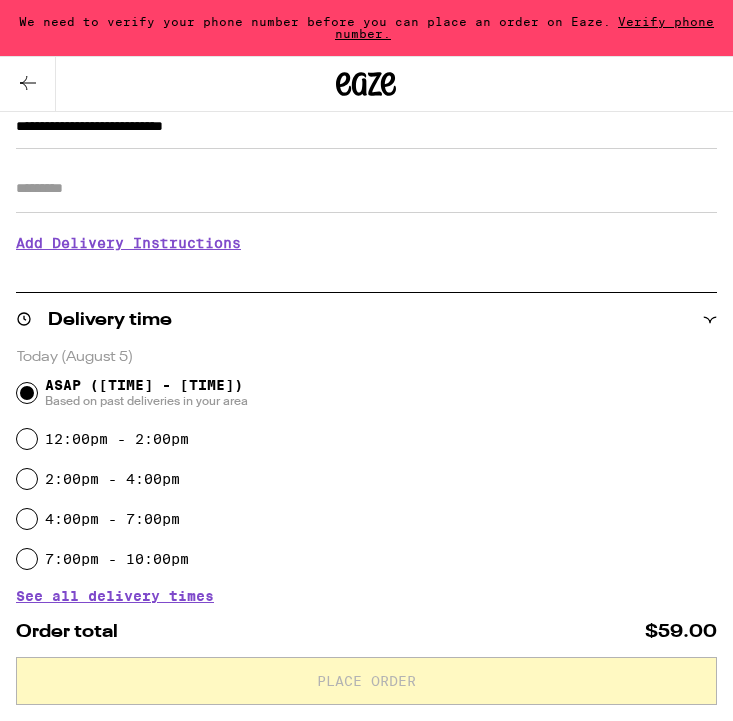 scroll, scrollTop: 244, scrollLeft: 0, axis: vertical 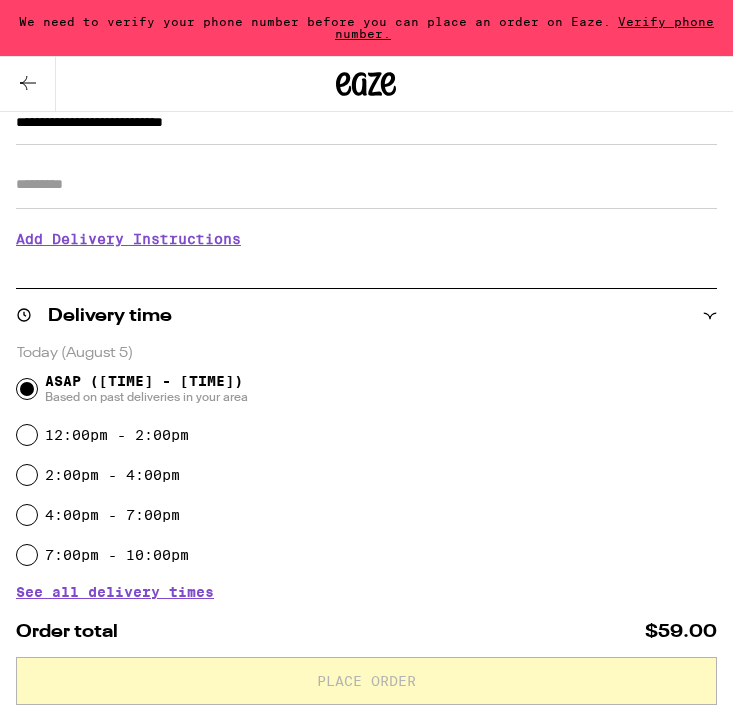 click on "Verify phone number." at bounding box center (524, 27) 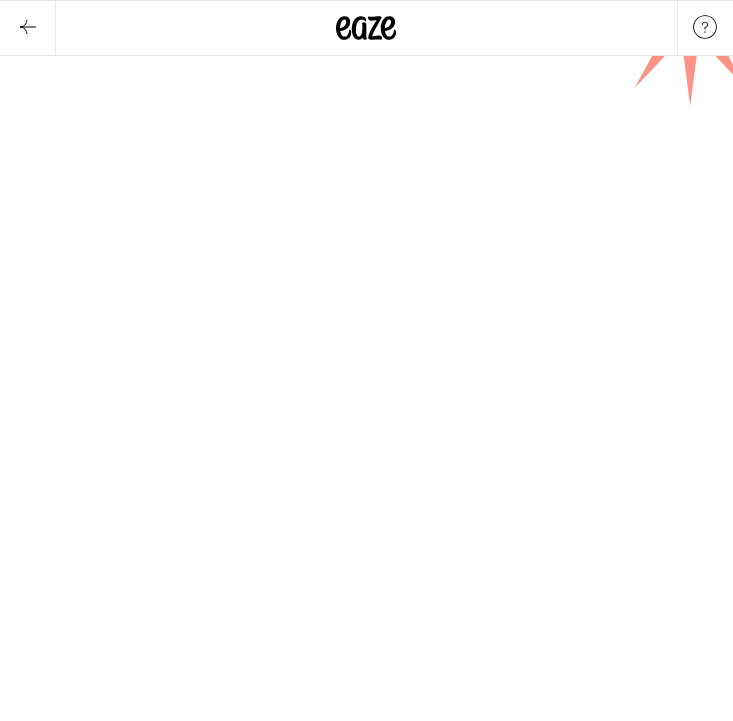 scroll, scrollTop: 0, scrollLeft: 0, axis: both 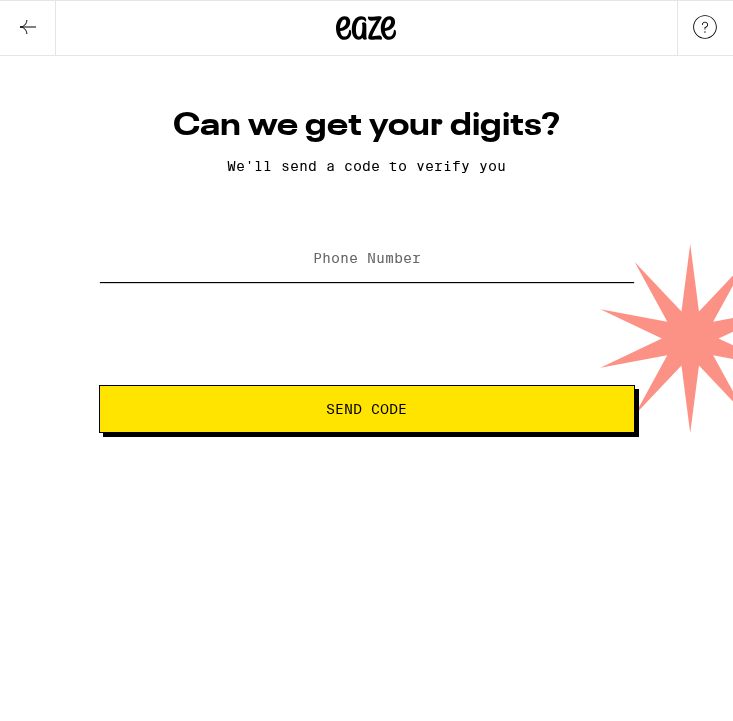 click on "Phone Number" at bounding box center (367, 259) 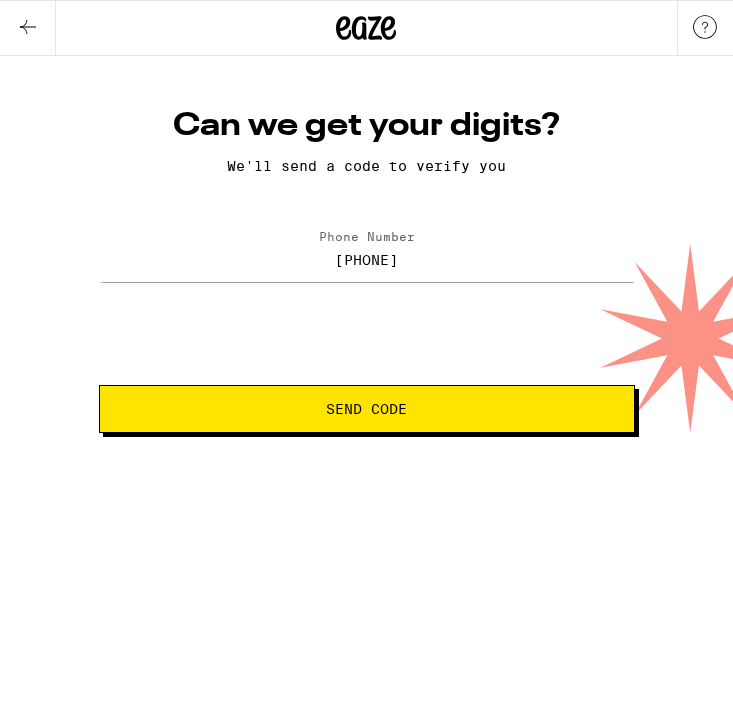 click on "Send Code" at bounding box center (366, 409) 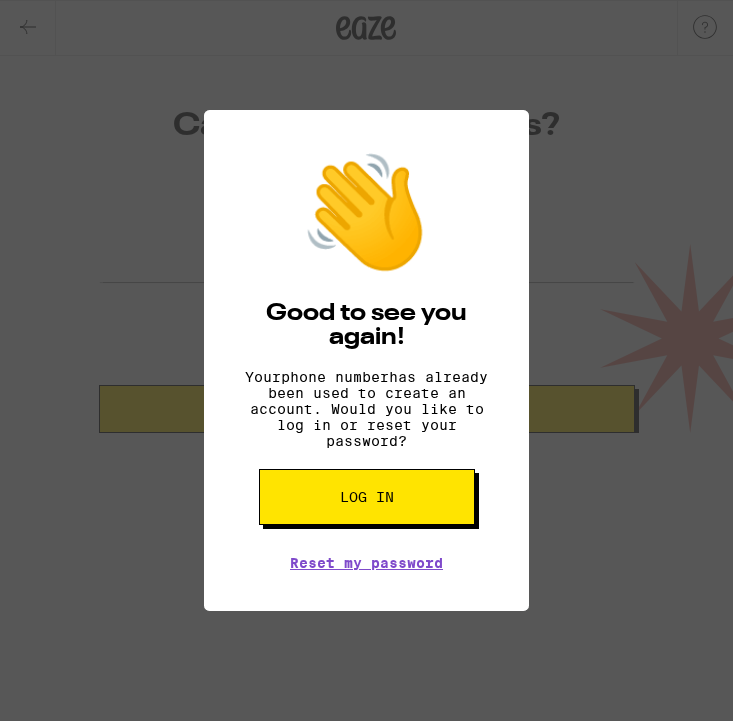 click on "👋 Good to see you again! Your [PHONE] phone number has already been used to create an account. Would you like to log in or reset your password? Log in Reset my password" at bounding box center [366, 360] 